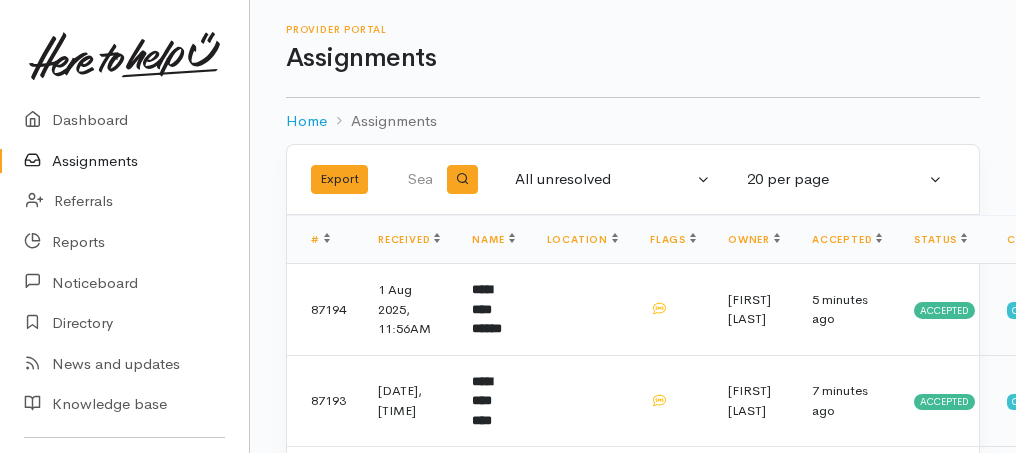 scroll, scrollTop: 0, scrollLeft: 0, axis: both 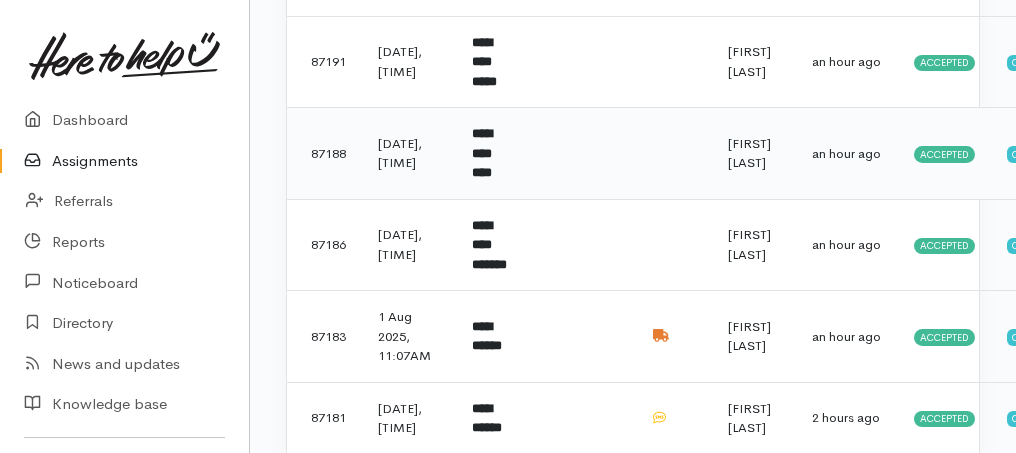click on "**********" at bounding box center [482, 153] 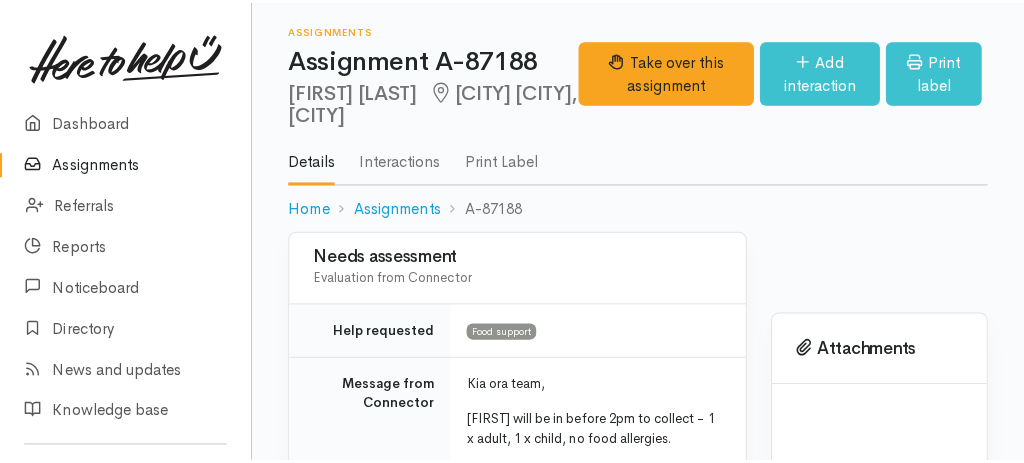 scroll, scrollTop: 0, scrollLeft: 0, axis: both 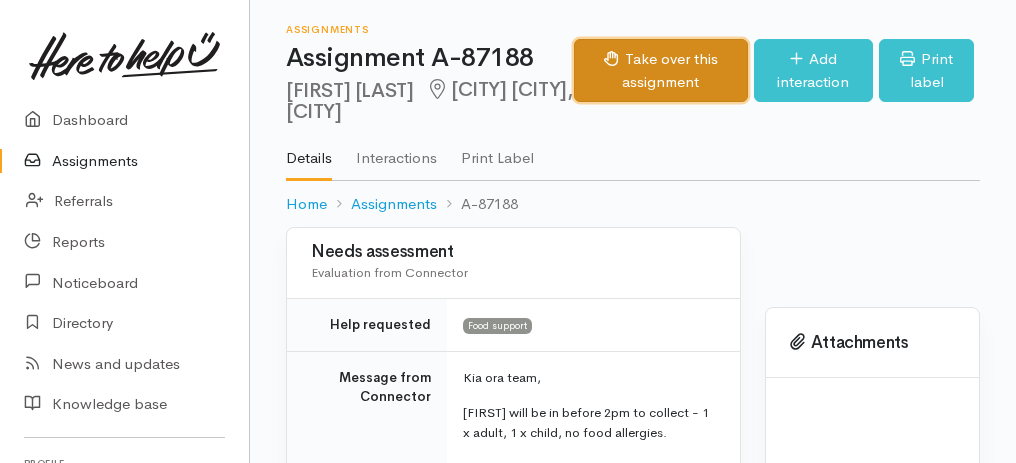 click on "Take over this assignment" at bounding box center (661, 70) 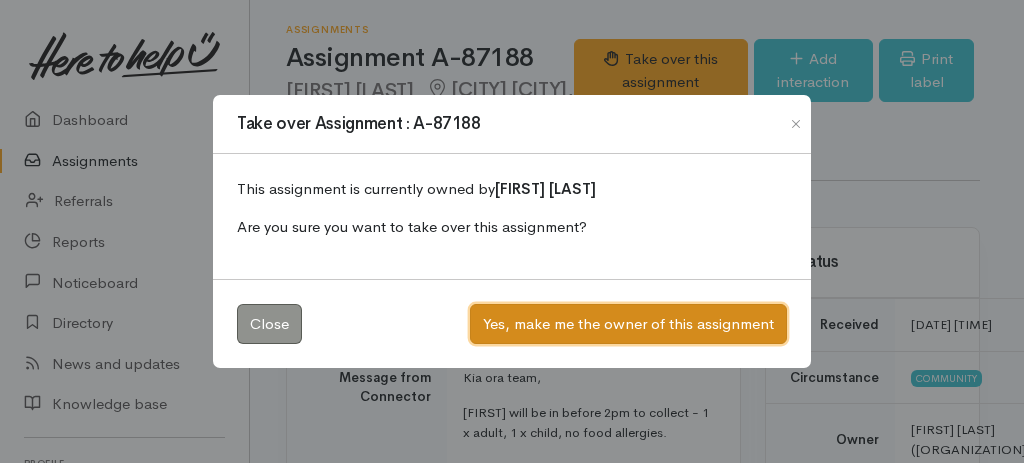 click on "Yes, make me the owner of this assignment" at bounding box center [628, 324] 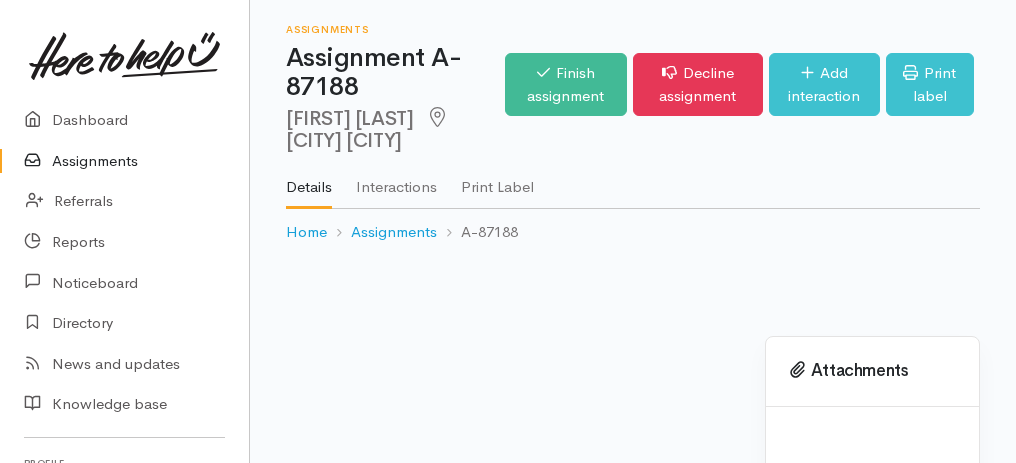 scroll, scrollTop: 0, scrollLeft: 0, axis: both 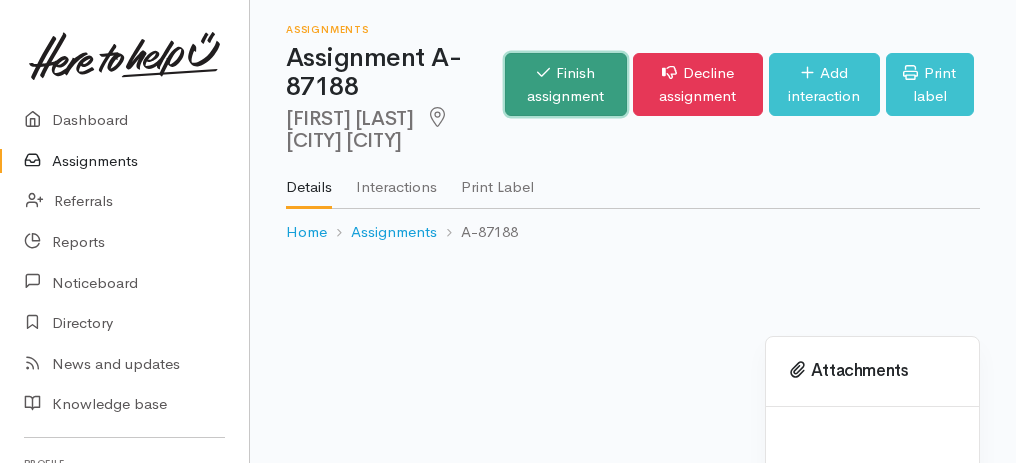 click on "Finish assignment" at bounding box center [565, 84] 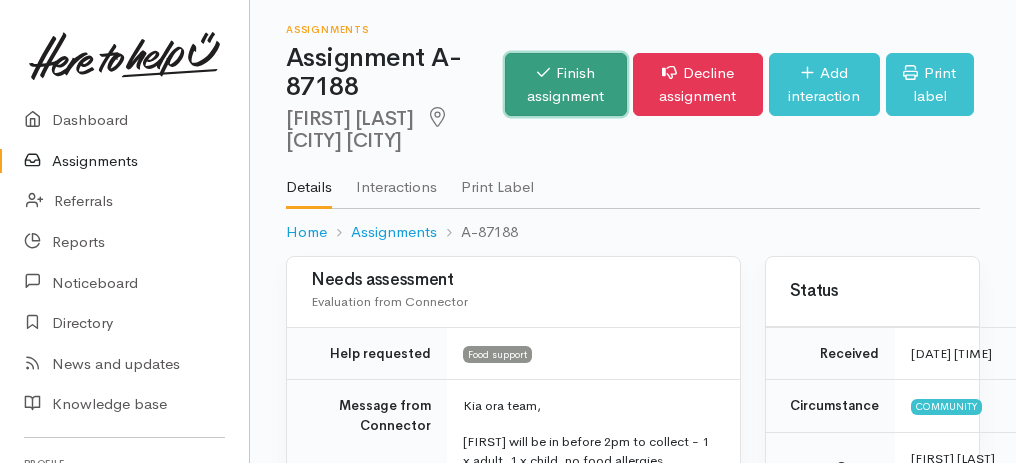 click on "Finish assignment" at bounding box center (565, 84) 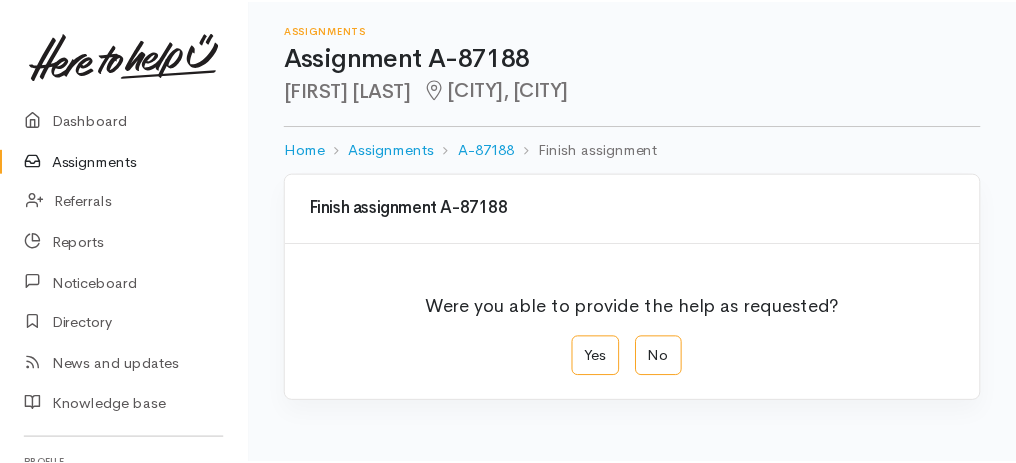 scroll, scrollTop: 0, scrollLeft: 0, axis: both 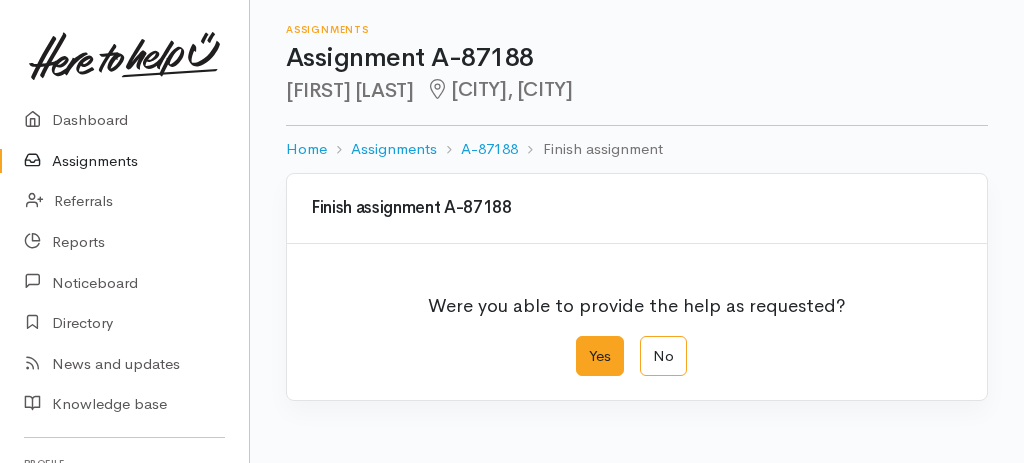 click on "Yes" at bounding box center [600, 356] 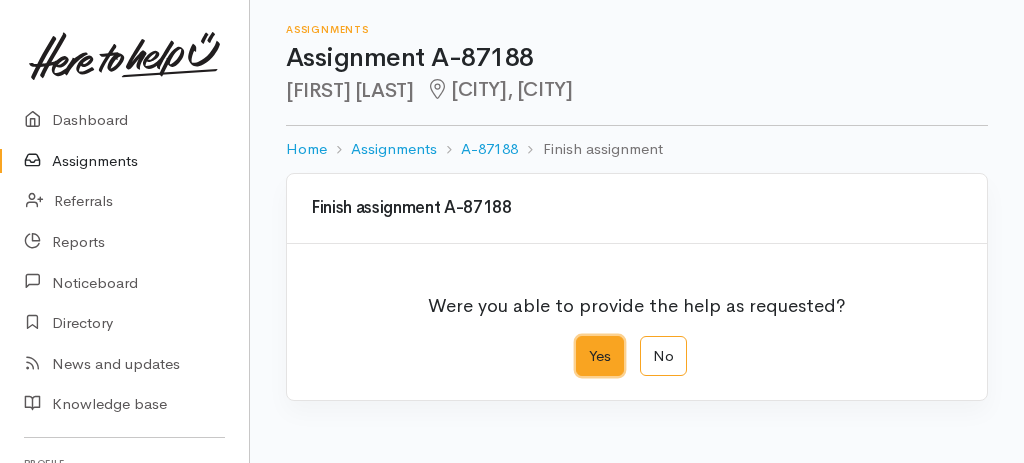 click on "Yes" at bounding box center [582, 342] 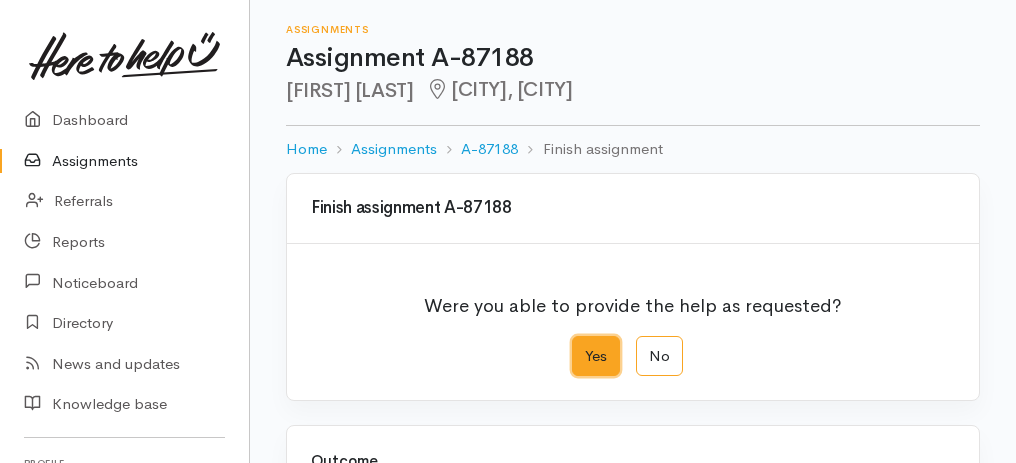 scroll, scrollTop: 333, scrollLeft: 0, axis: vertical 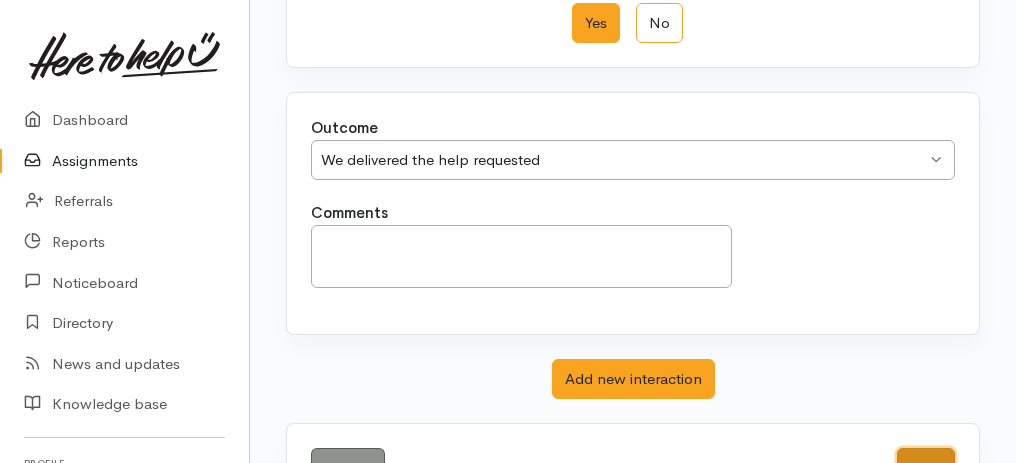 click on "Save" at bounding box center [926, 468] 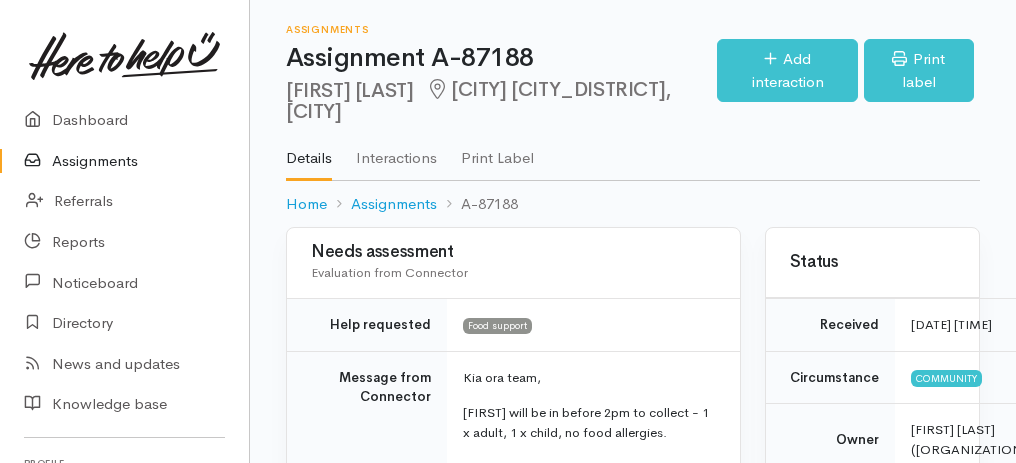 scroll, scrollTop: 0, scrollLeft: 0, axis: both 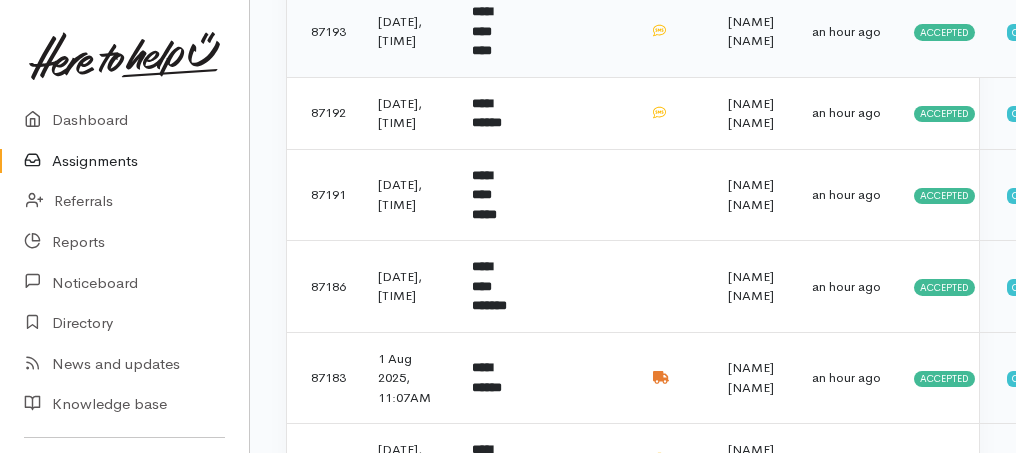 click on "**********" at bounding box center [482, 31] 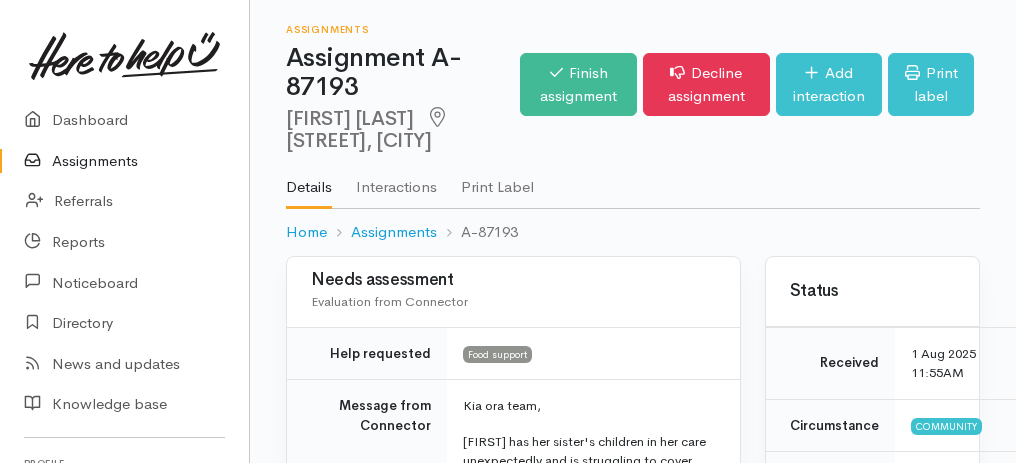 scroll, scrollTop: 0, scrollLeft: 0, axis: both 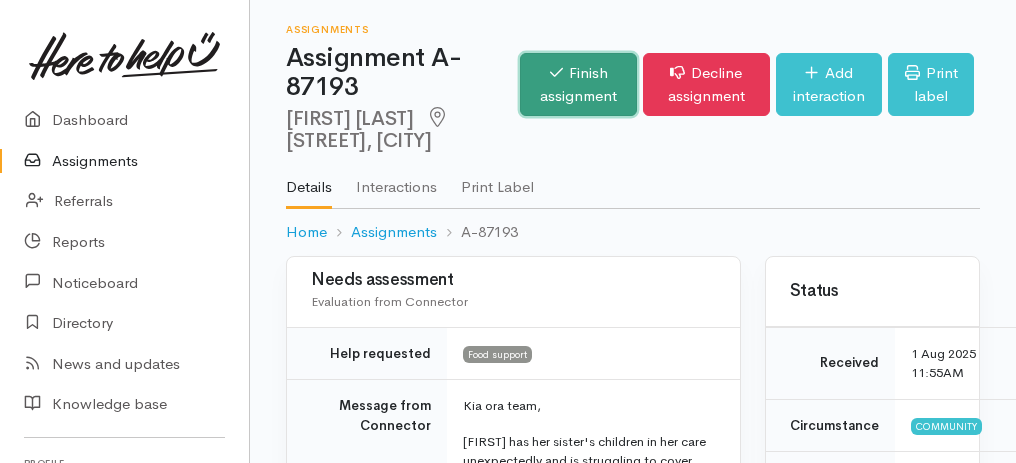 click on "Finish assignment" at bounding box center (578, 84) 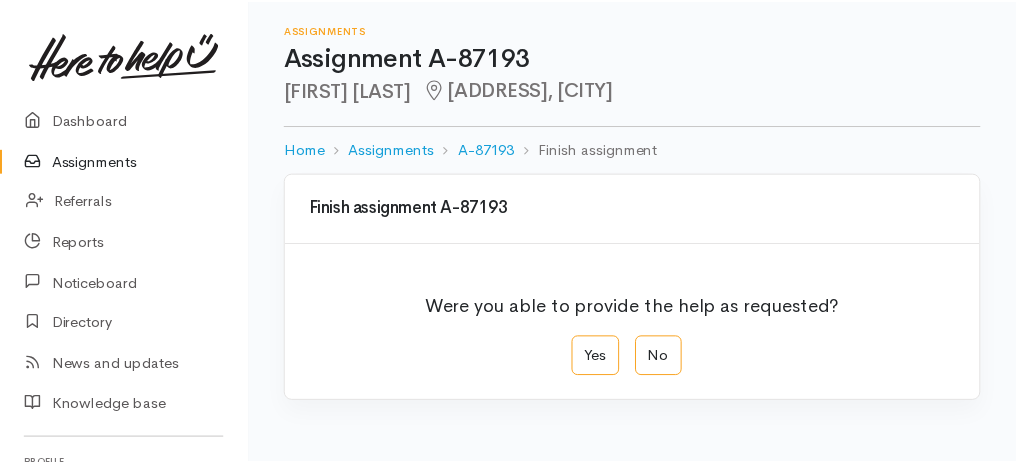 scroll, scrollTop: 0, scrollLeft: 0, axis: both 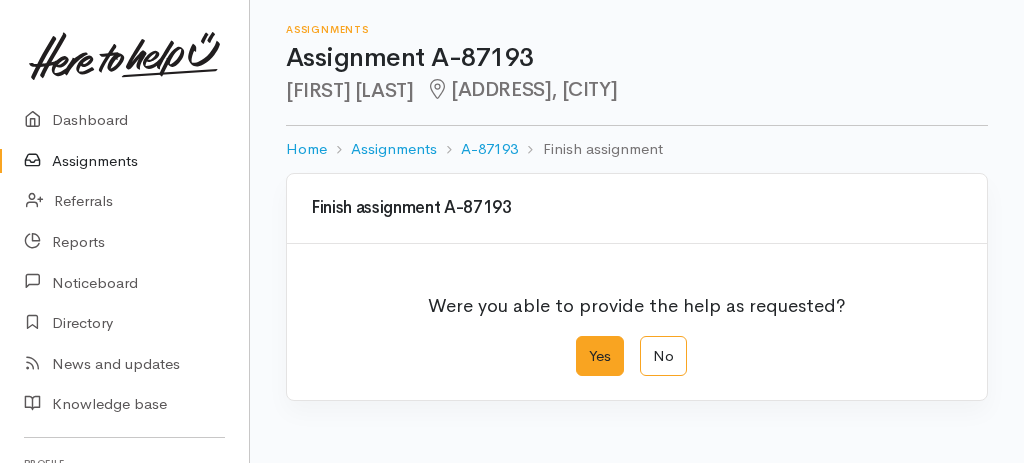 click on "Yes" at bounding box center (600, 356) 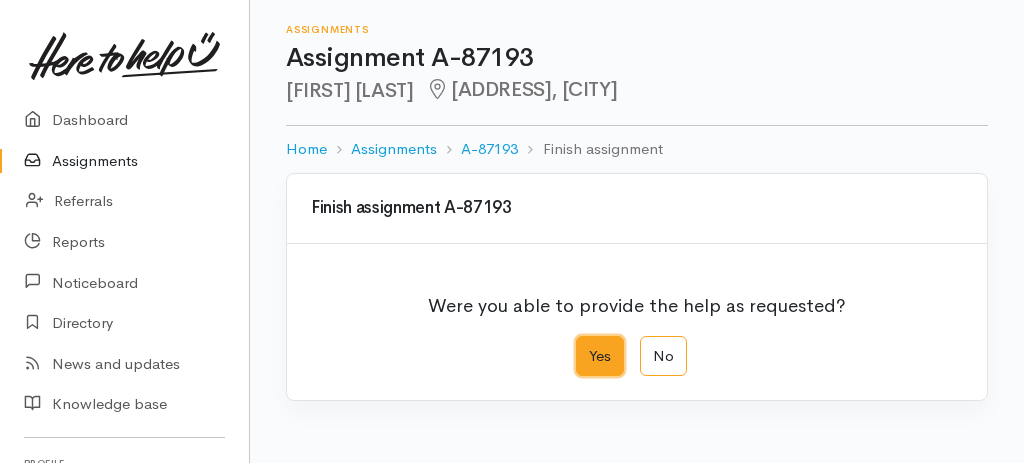 click on "Yes" at bounding box center (582, 342) 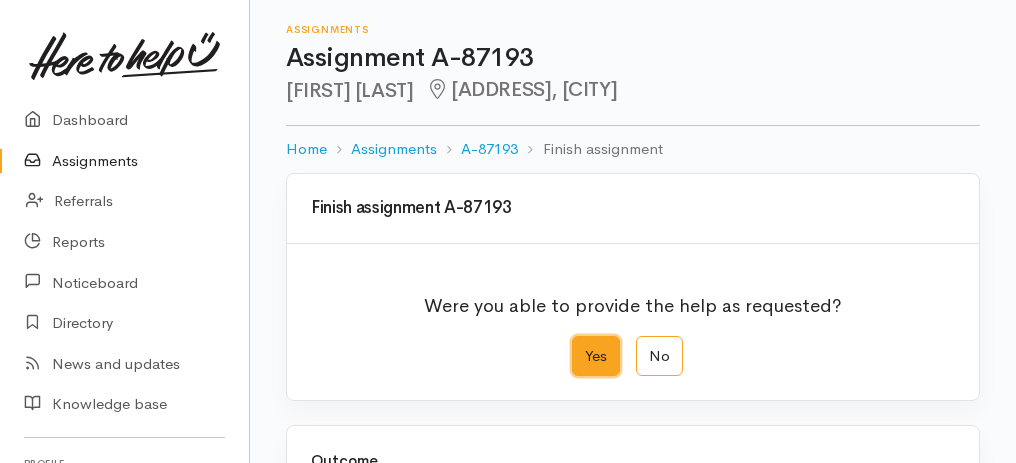 scroll, scrollTop: 333, scrollLeft: 0, axis: vertical 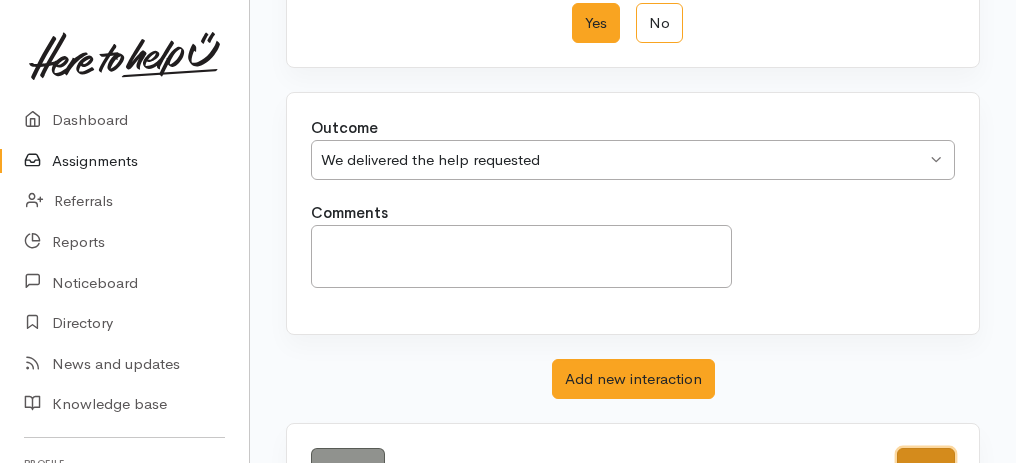 click on "Save" at bounding box center (926, 468) 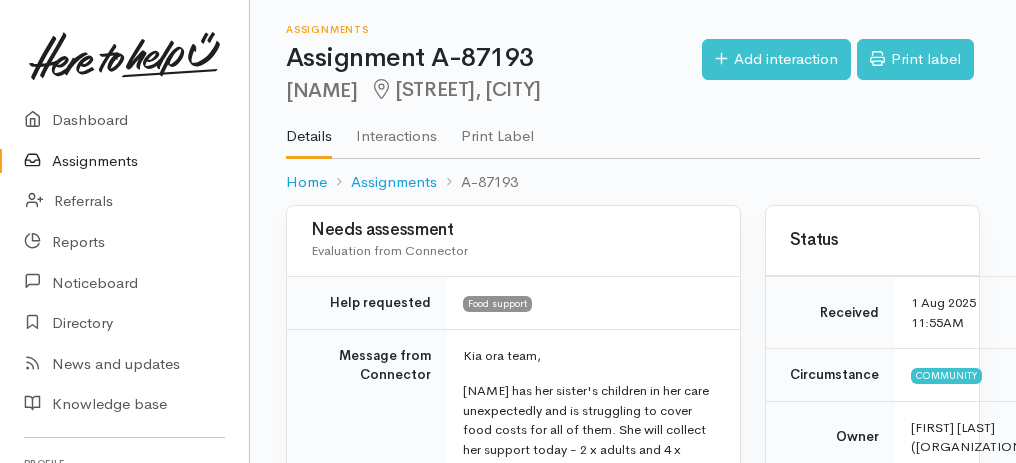 scroll, scrollTop: 0, scrollLeft: 0, axis: both 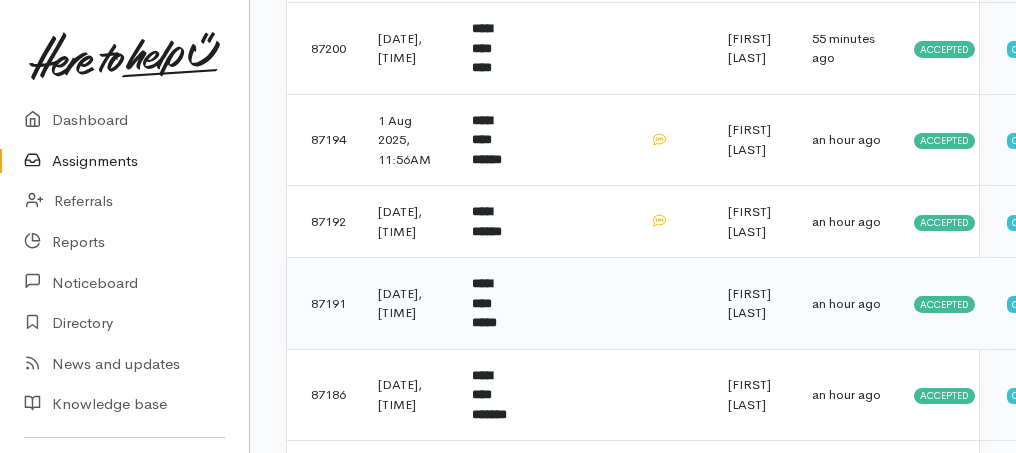 click on "**********" at bounding box center [484, 303] 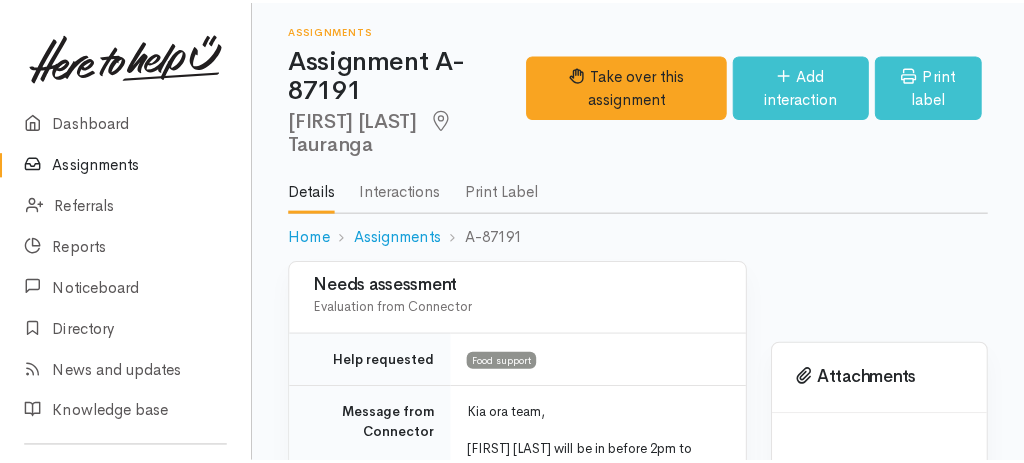 scroll, scrollTop: 0, scrollLeft: 0, axis: both 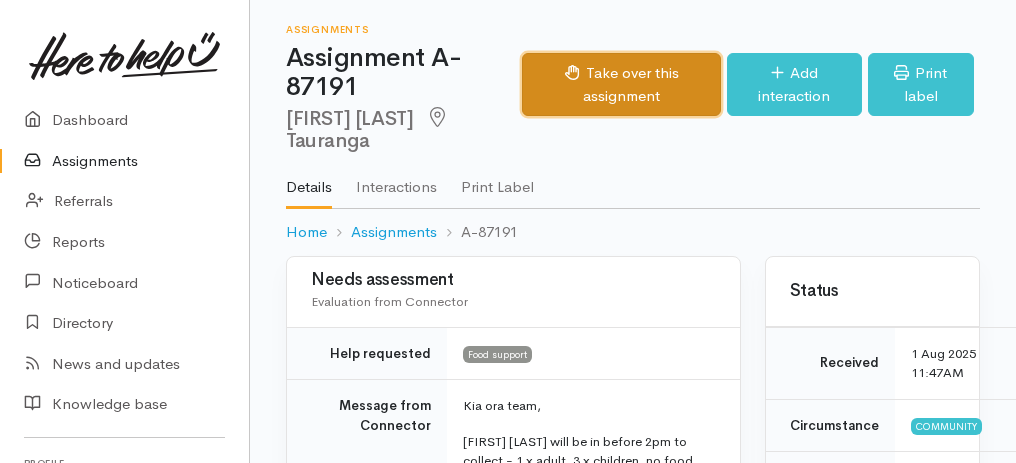click on "Take over this assignment" at bounding box center [621, 84] 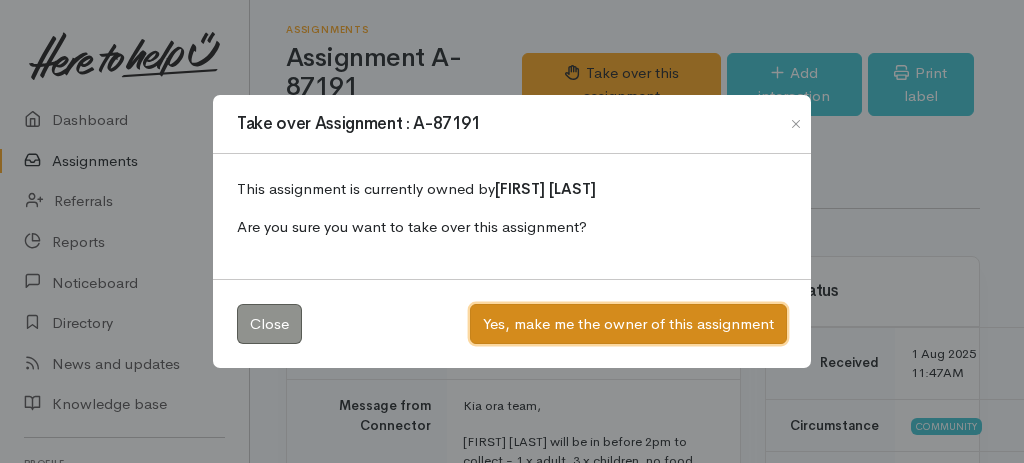 click on "Yes, make me the owner of this assignment" at bounding box center [628, 324] 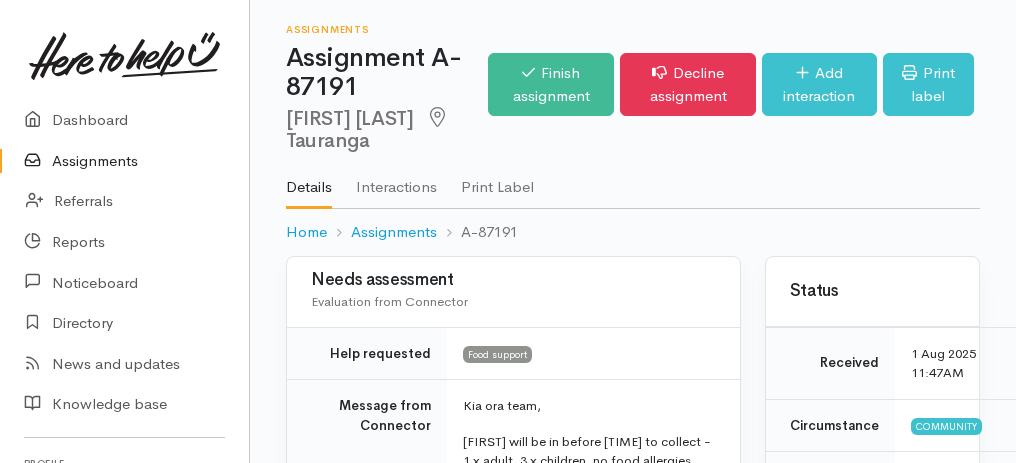 scroll, scrollTop: 0, scrollLeft: 0, axis: both 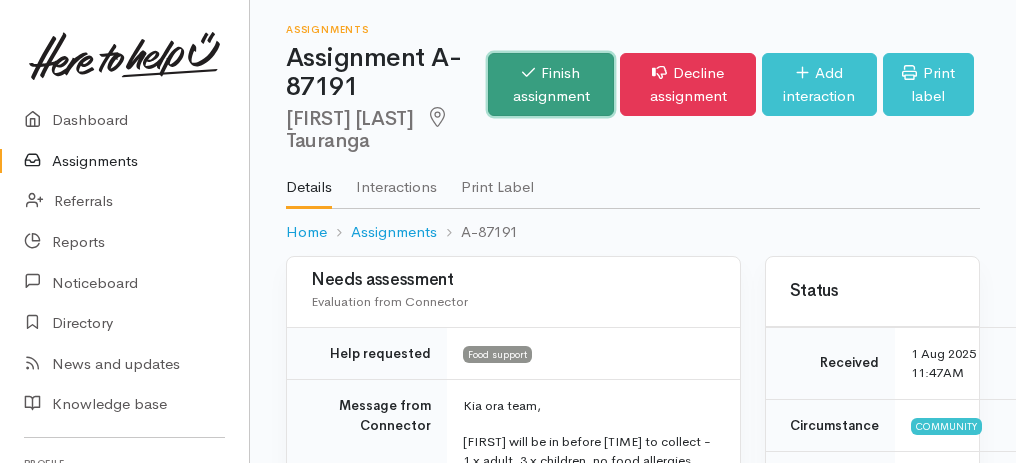 click on "Finish assignment" at bounding box center [551, 84] 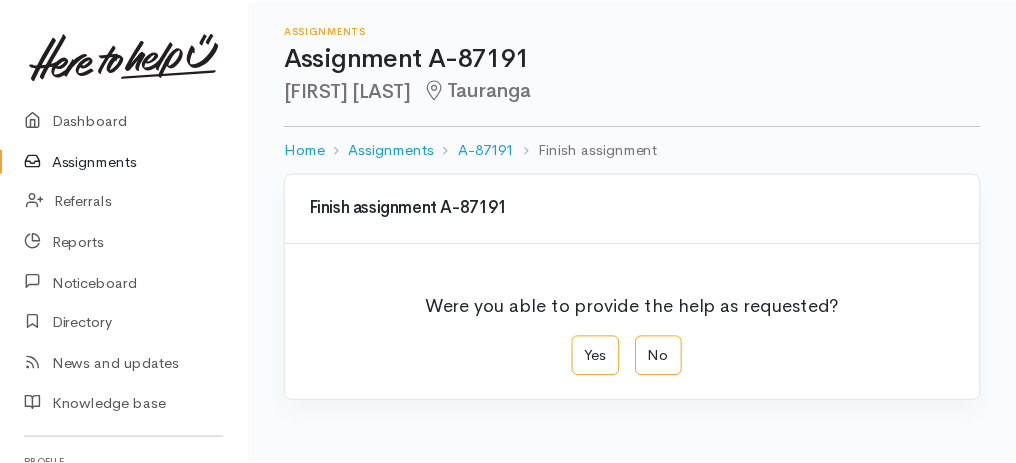 scroll, scrollTop: 0, scrollLeft: 0, axis: both 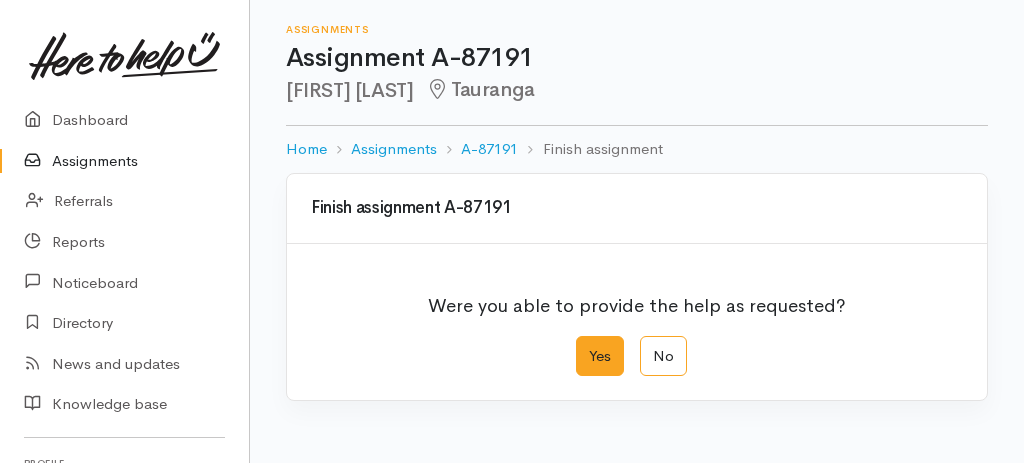 click on "Yes" at bounding box center [600, 356] 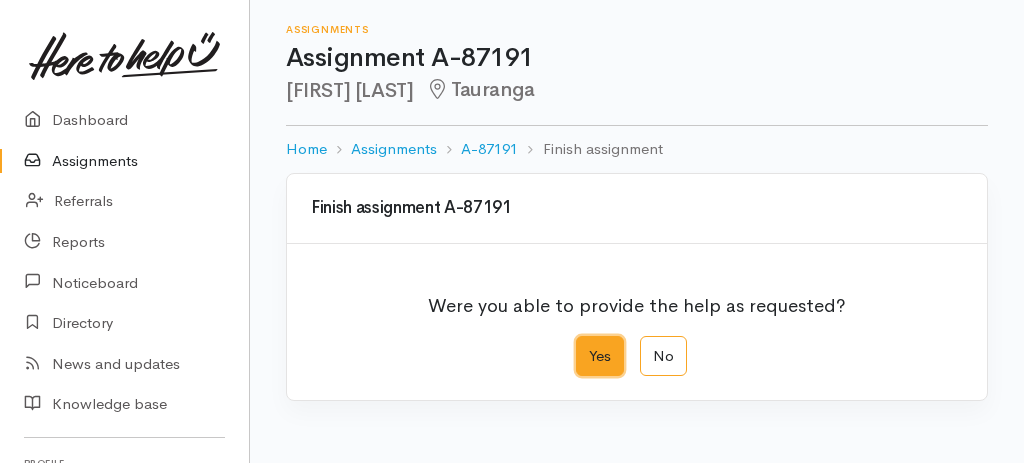 click on "Yes" at bounding box center [582, 342] 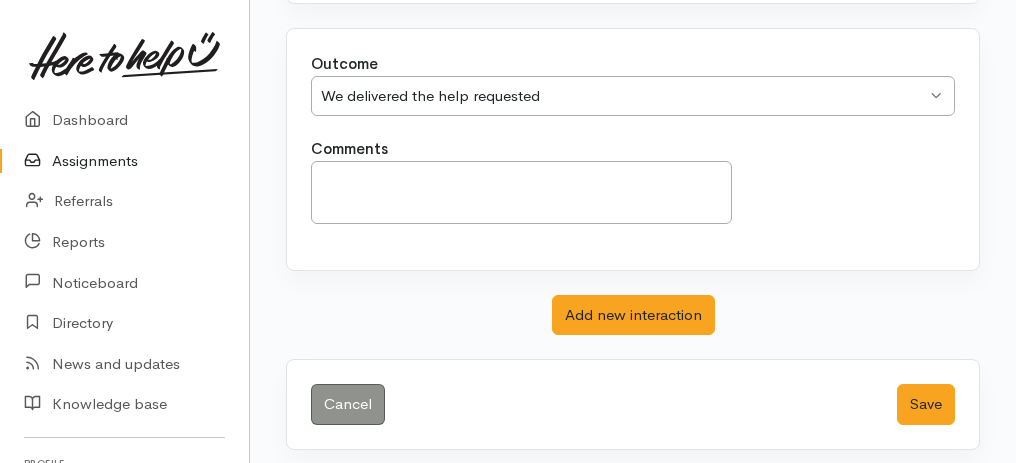 scroll, scrollTop: 398, scrollLeft: 0, axis: vertical 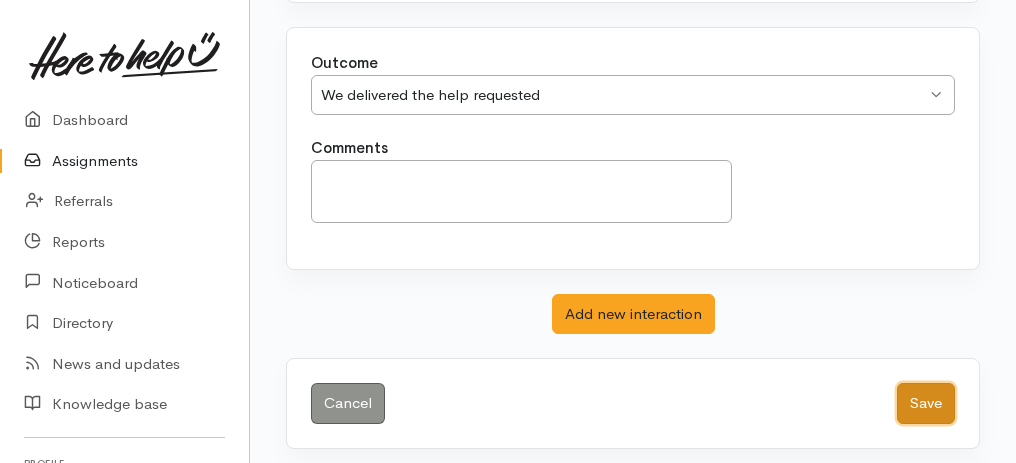 click on "Save" at bounding box center (926, 403) 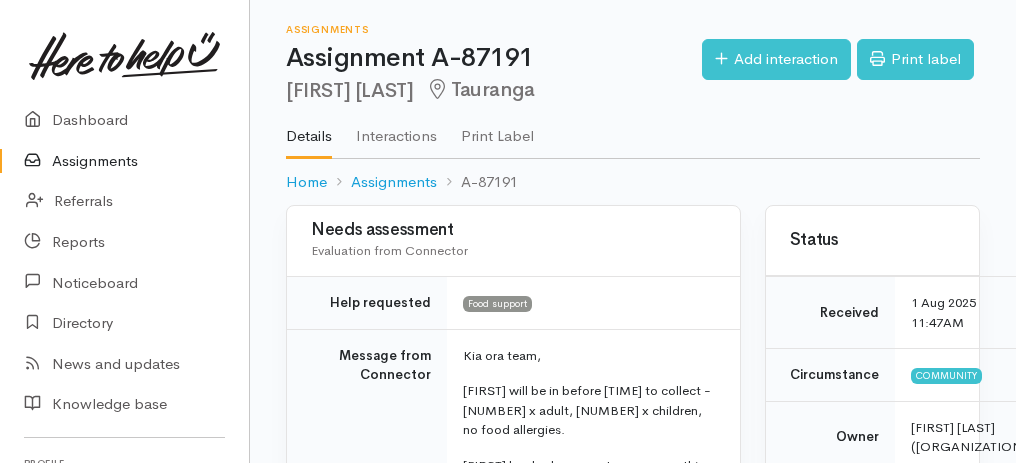 scroll, scrollTop: 0, scrollLeft: 0, axis: both 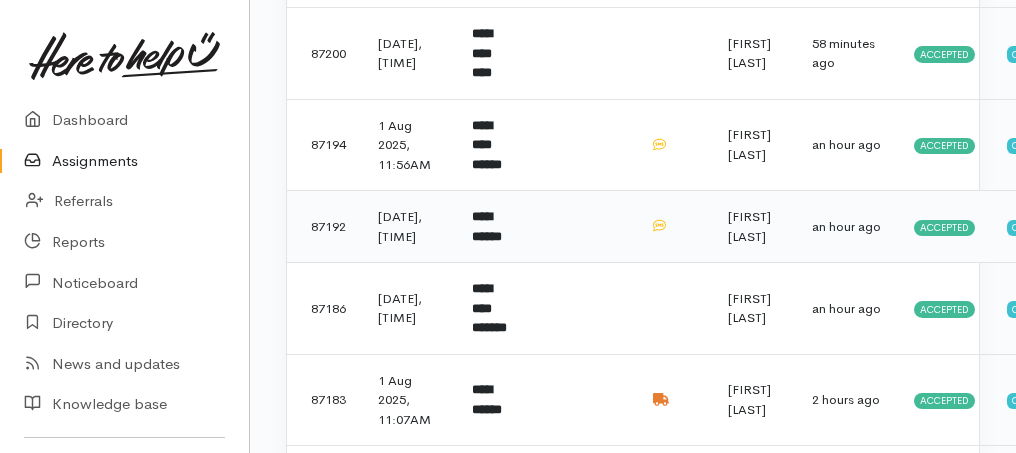 click on "**********" at bounding box center [487, 226] 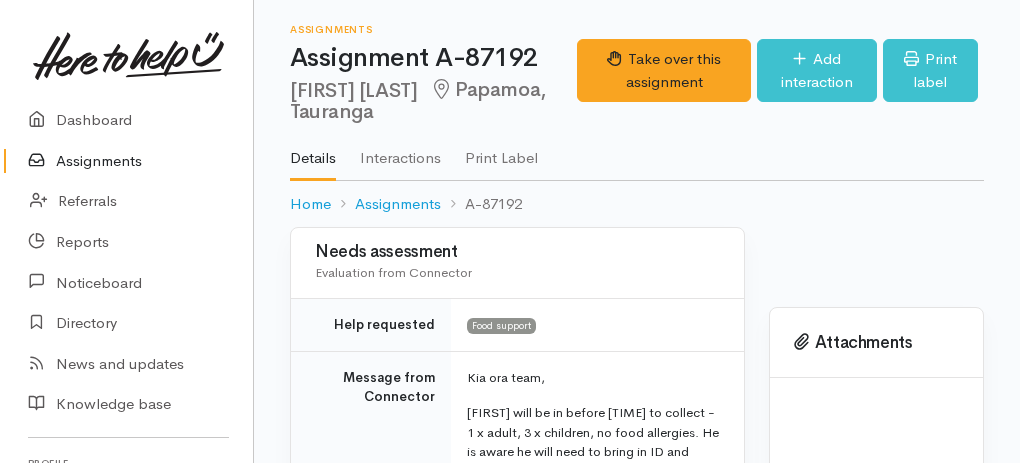 scroll, scrollTop: 0, scrollLeft: 0, axis: both 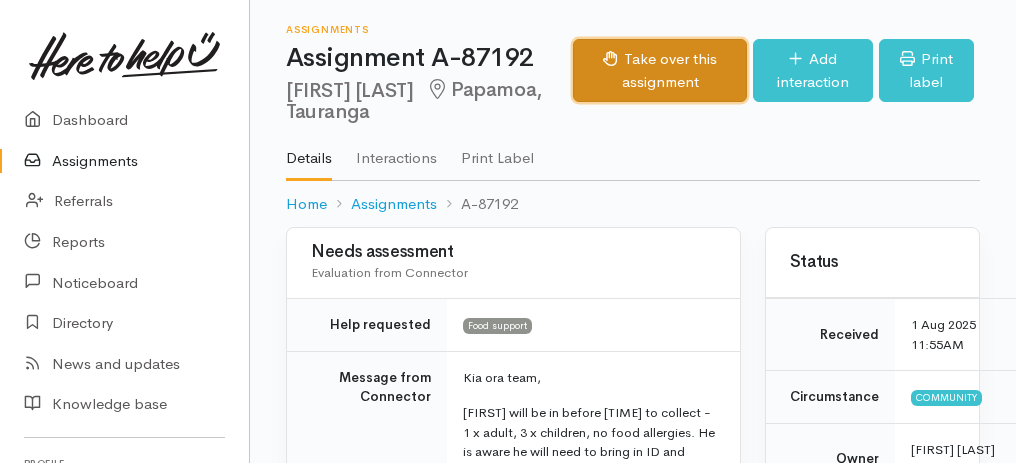 click on "Take over this assignment" at bounding box center [660, 70] 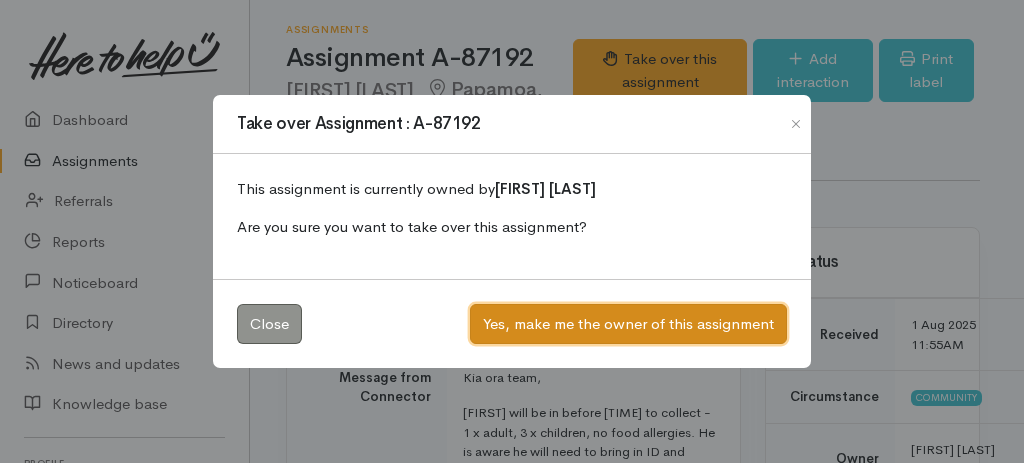 click on "Yes, make me the owner of this assignment" at bounding box center [628, 324] 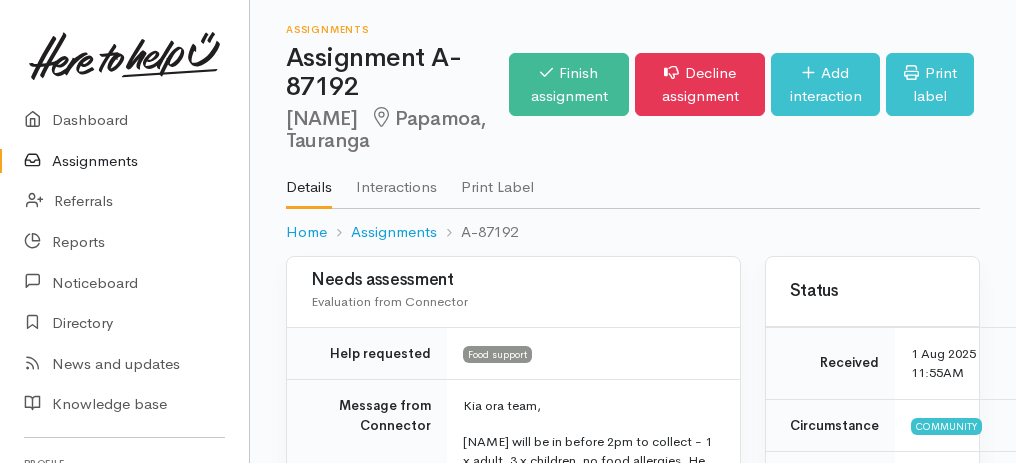 scroll, scrollTop: 0, scrollLeft: 0, axis: both 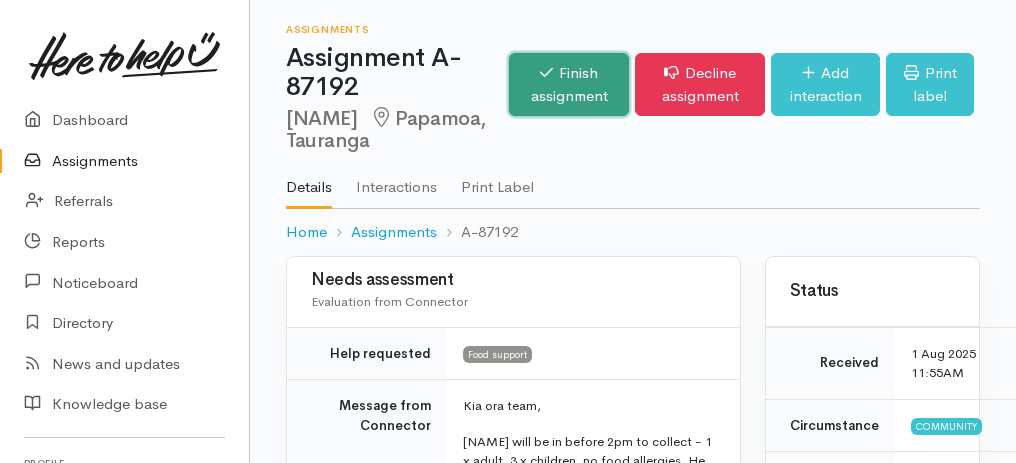 click on "Finish assignment" at bounding box center [569, 84] 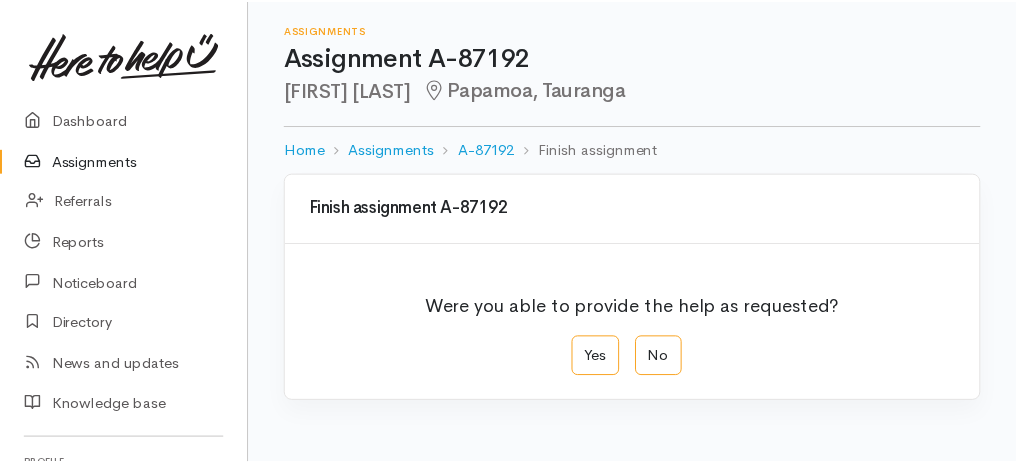scroll, scrollTop: 0, scrollLeft: 0, axis: both 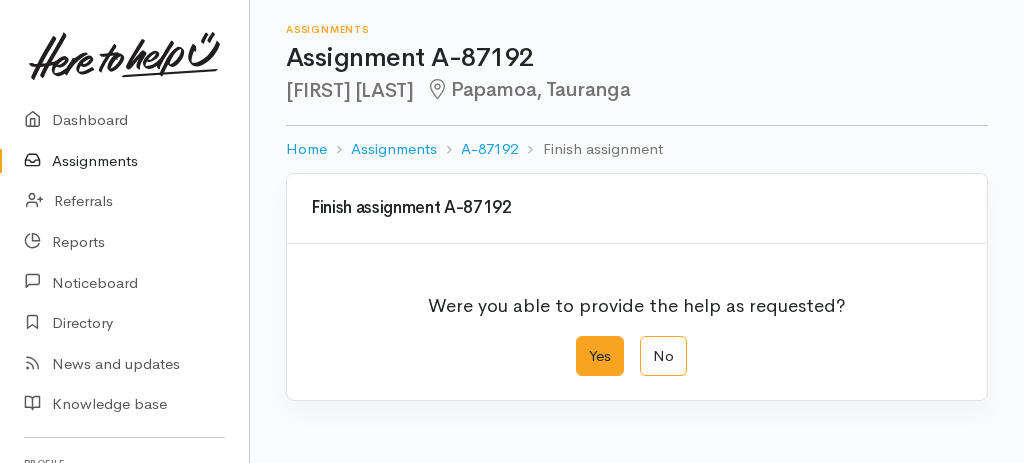 click on "Yes" at bounding box center [600, 356] 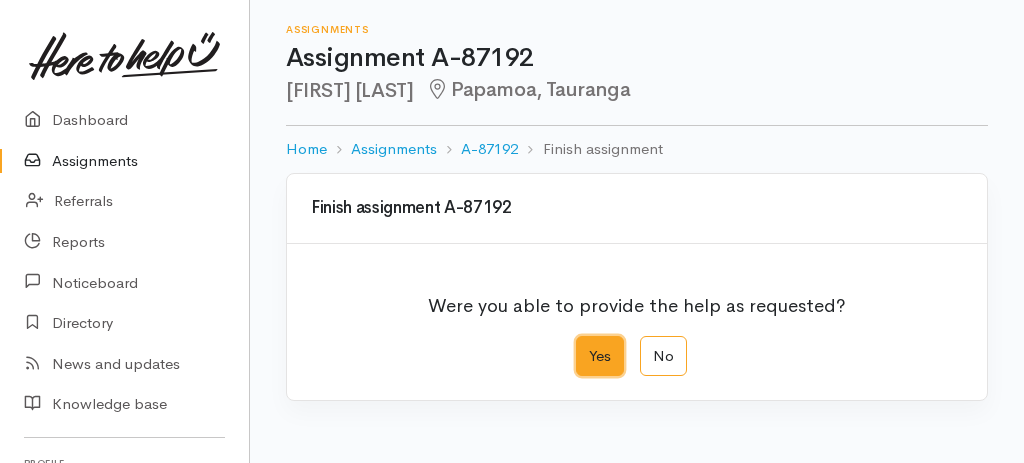 click on "Yes" at bounding box center [582, 342] 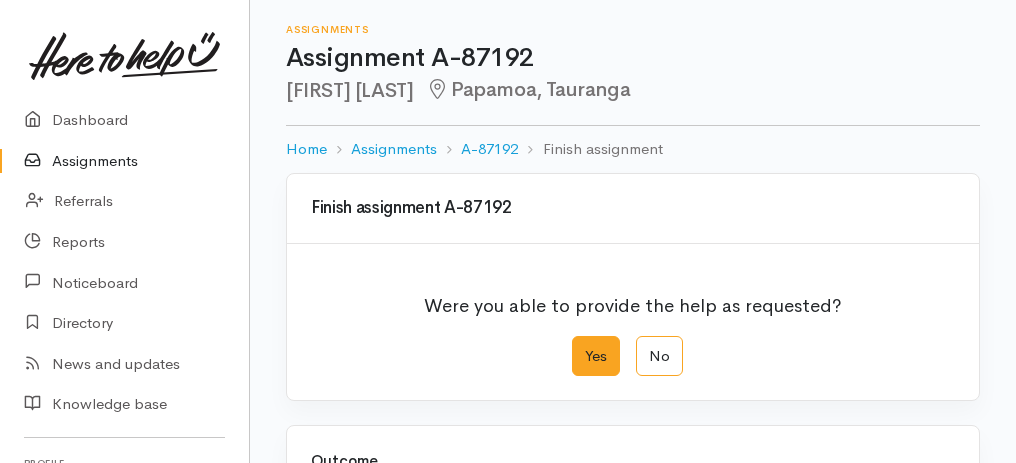 click on "Yes" at bounding box center (596, 356) 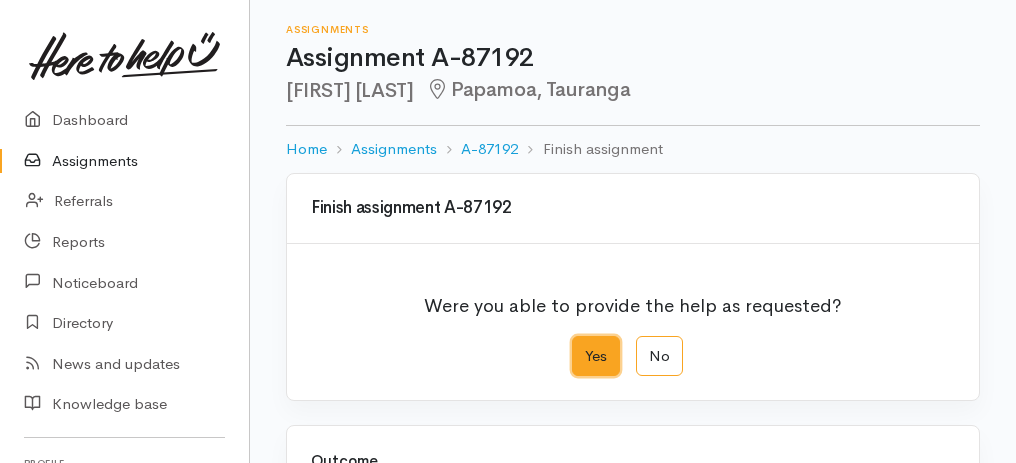 click on "Yes" at bounding box center [578, 342] 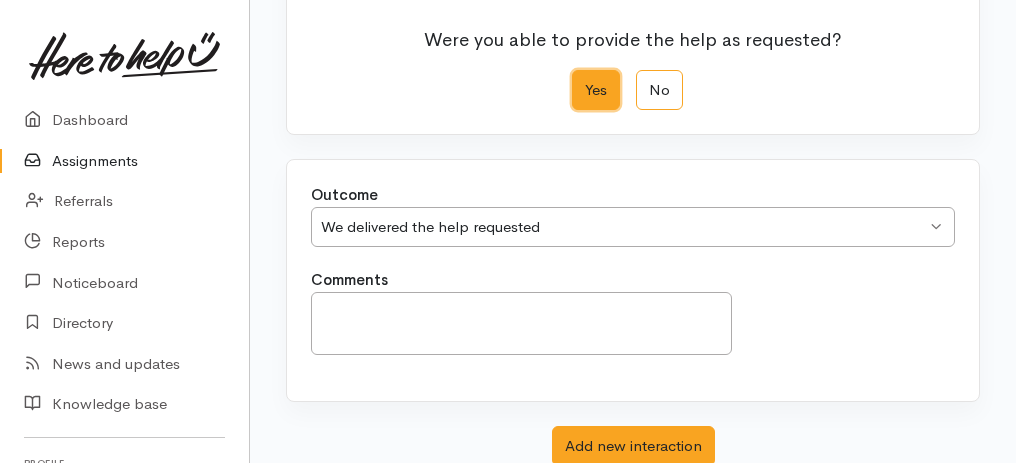 scroll, scrollTop: 398, scrollLeft: 0, axis: vertical 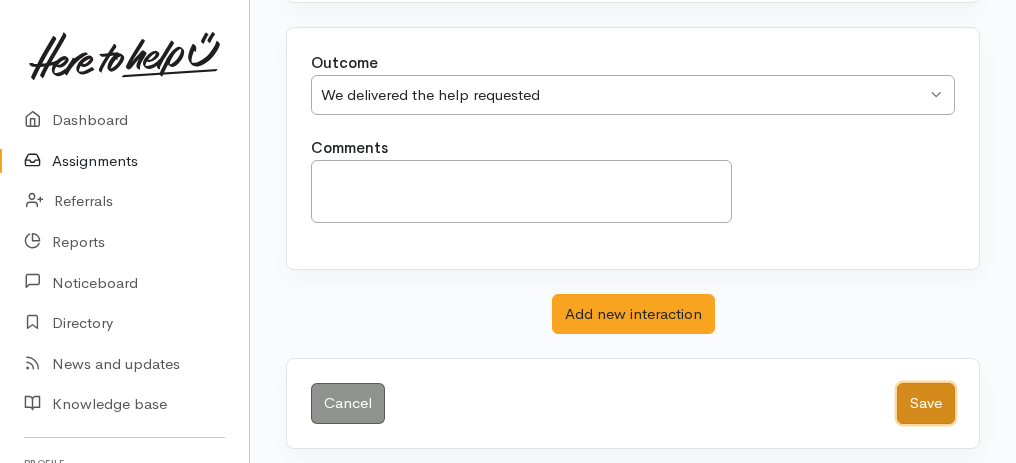 click on "Save" at bounding box center (926, 403) 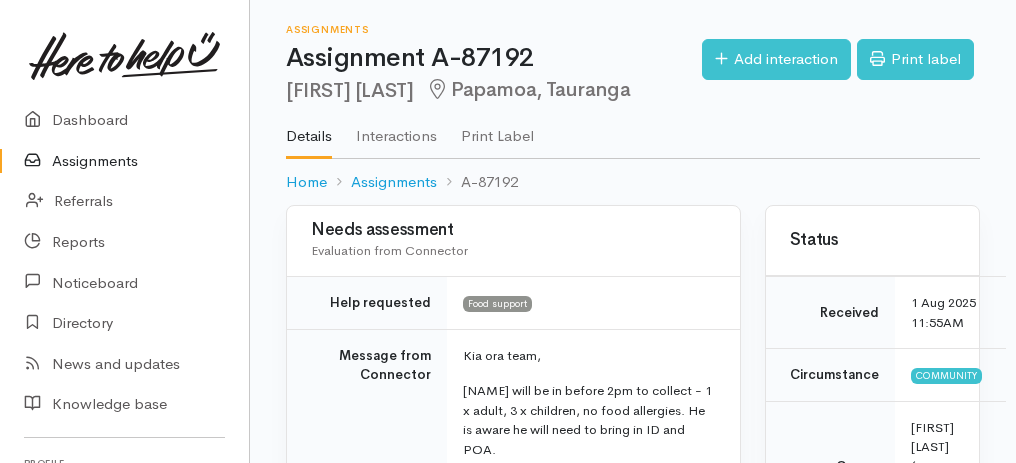 scroll, scrollTop: 0, scrollLeft: 0, axis: both 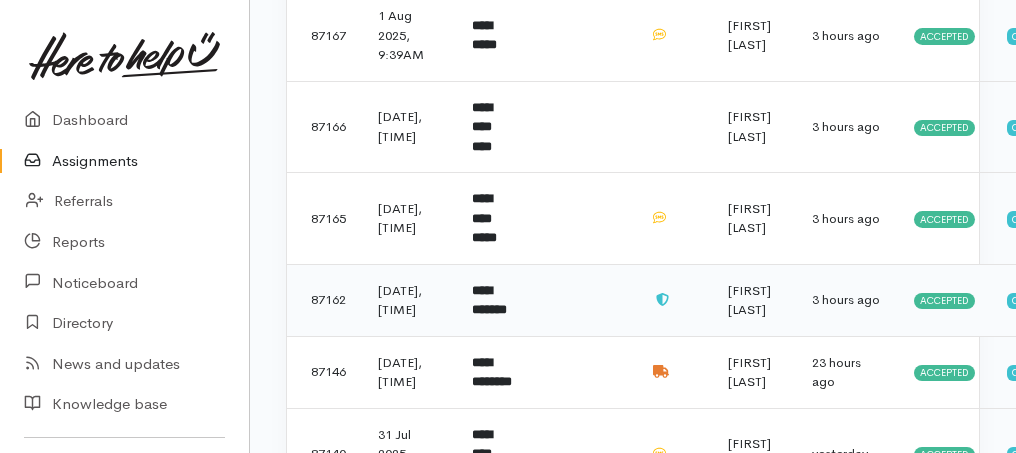 click on "**********" at bounding box center [489, 300] 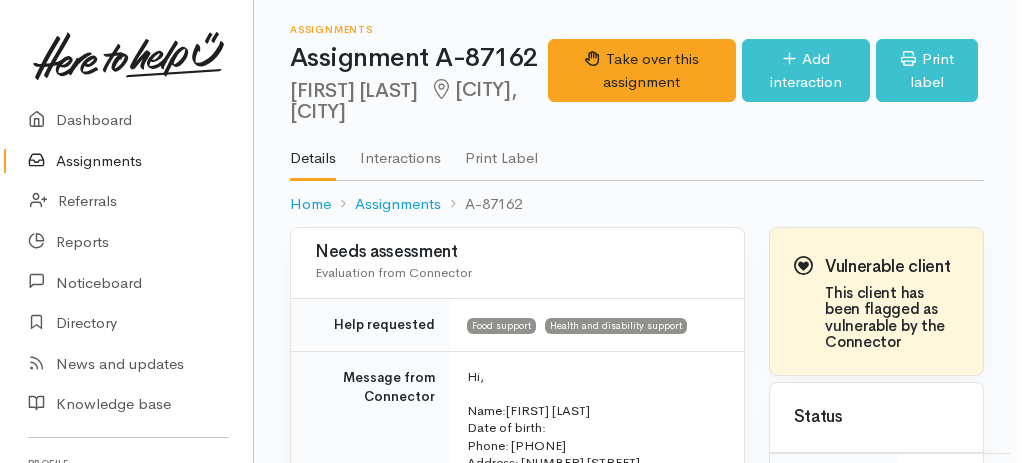 scroll, scrollTop: 0, scrollLeft: 0, axis: both 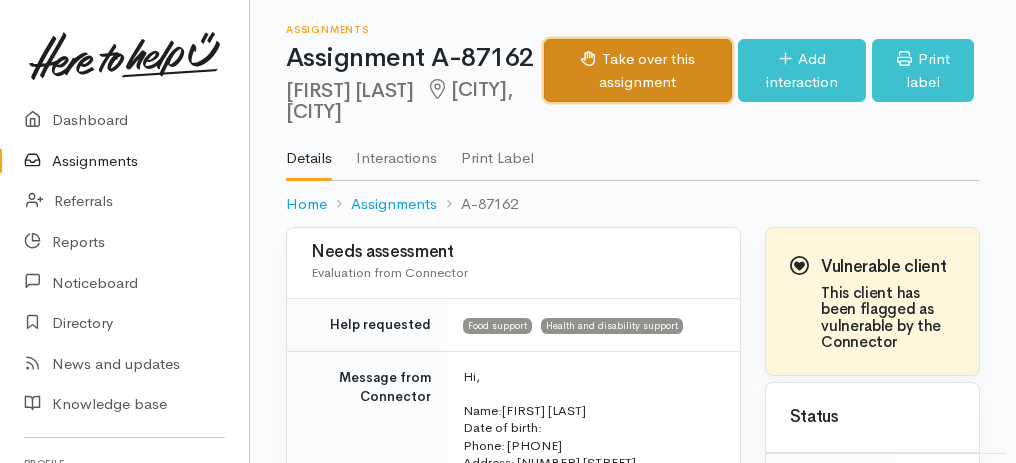 click on "Take over this assignment" at bounding box center (638, 70) 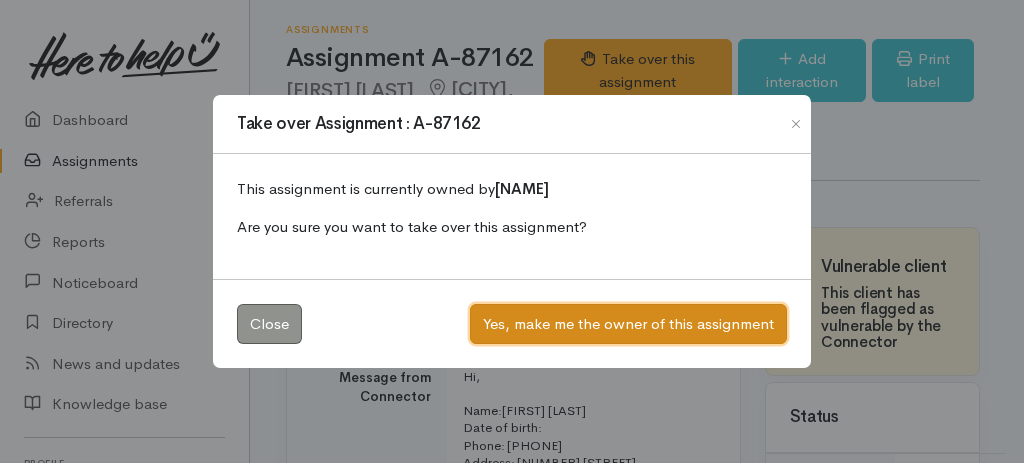 click on "Yes, make me the owner of this assignment" at bounding box center (628, 324) 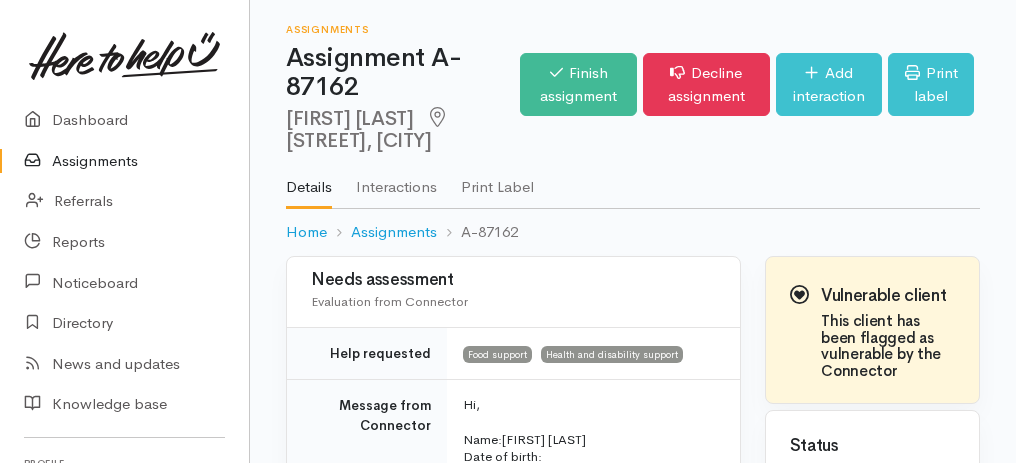 scroll, scrollTop: 0, scrollLeft: 0, axis: both 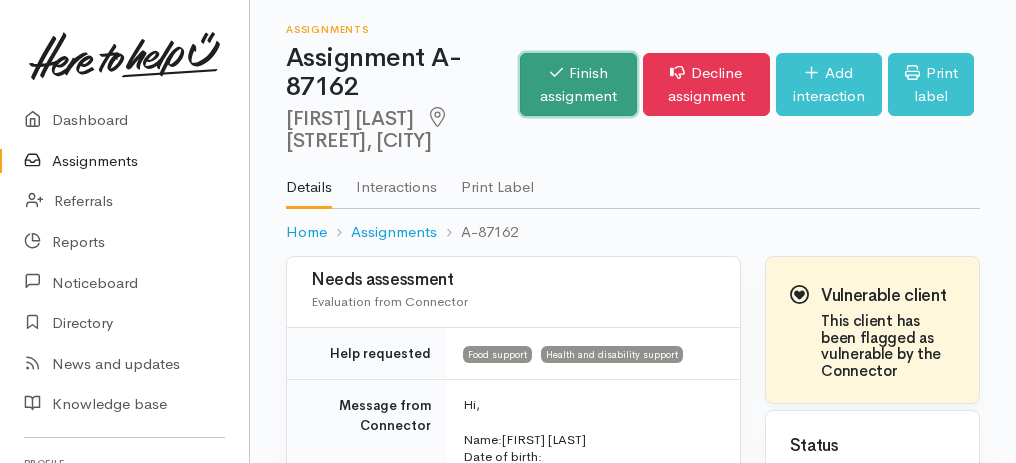 click on "Finish assignment" at bounding box center (578, 84) 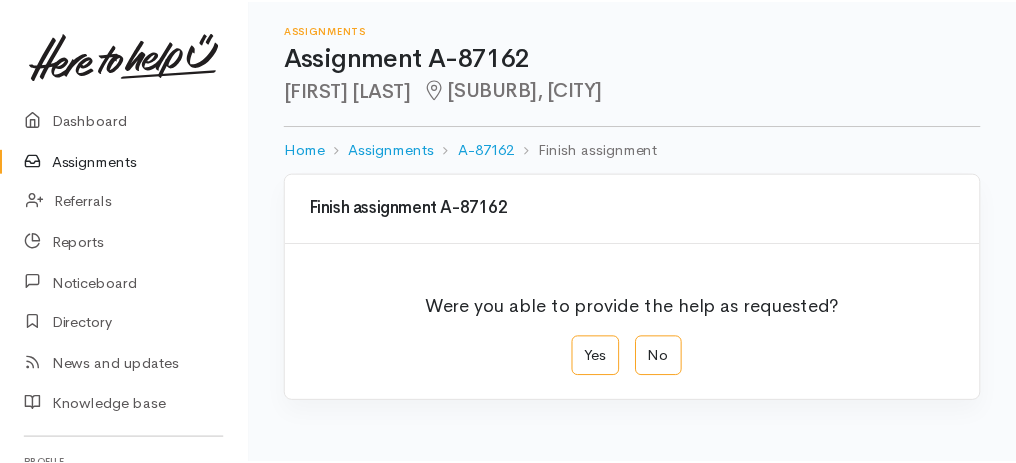 scroll, scrollTop: 0, scrollLeft: 0, axis: both 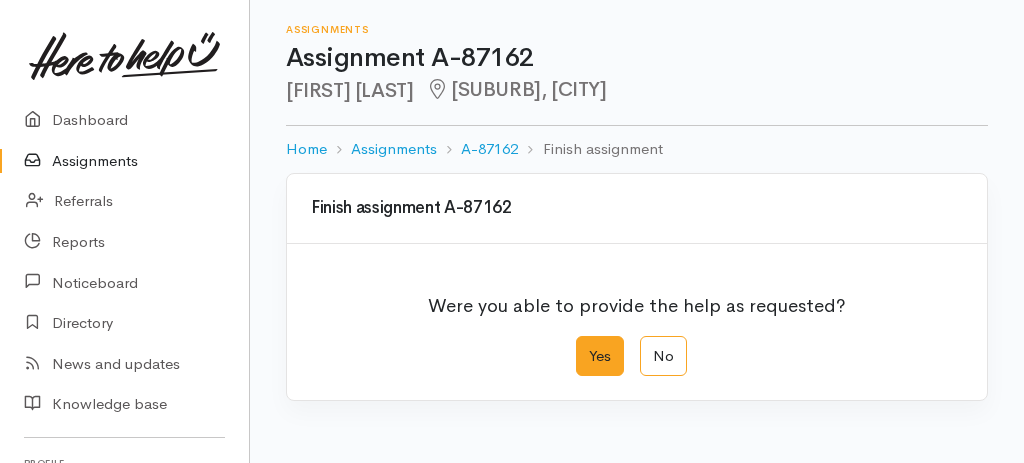 click on "Yes" at bounding box center [600, 356] 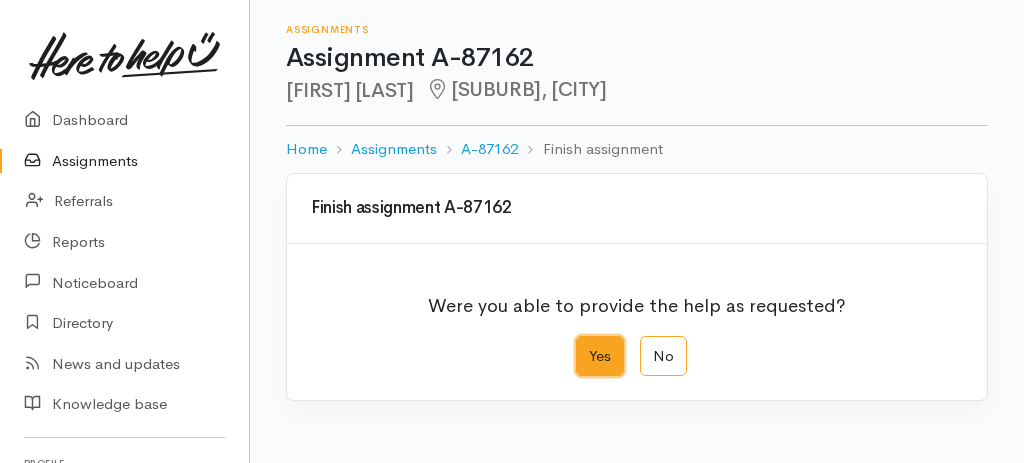 click on "Yes" at bounding box center (582, 342) 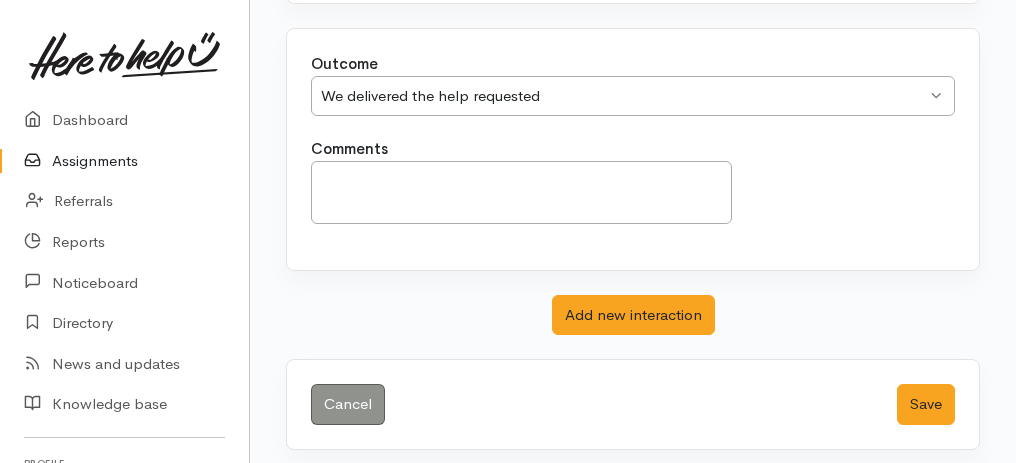 scroll, scrollTop: 398, scrollLeft: 0, axis: vertical 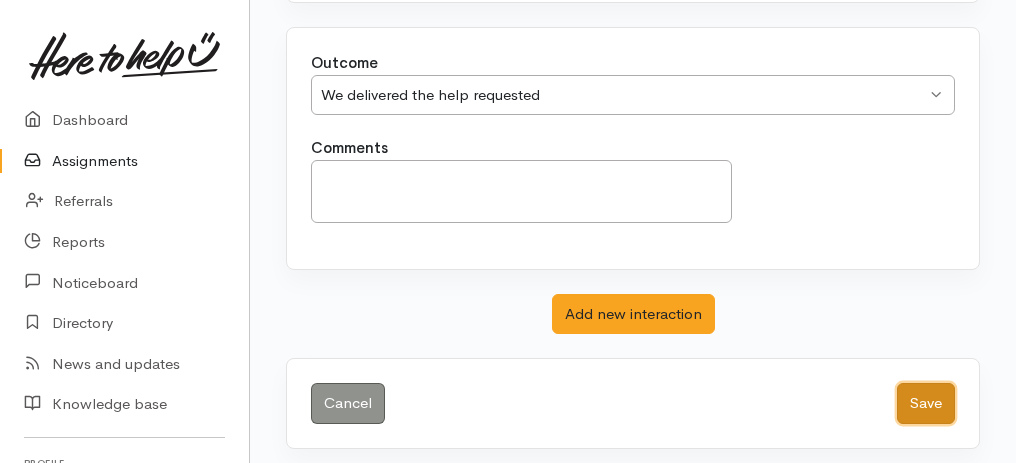 click on "Save" at bounding box center (926, 403) 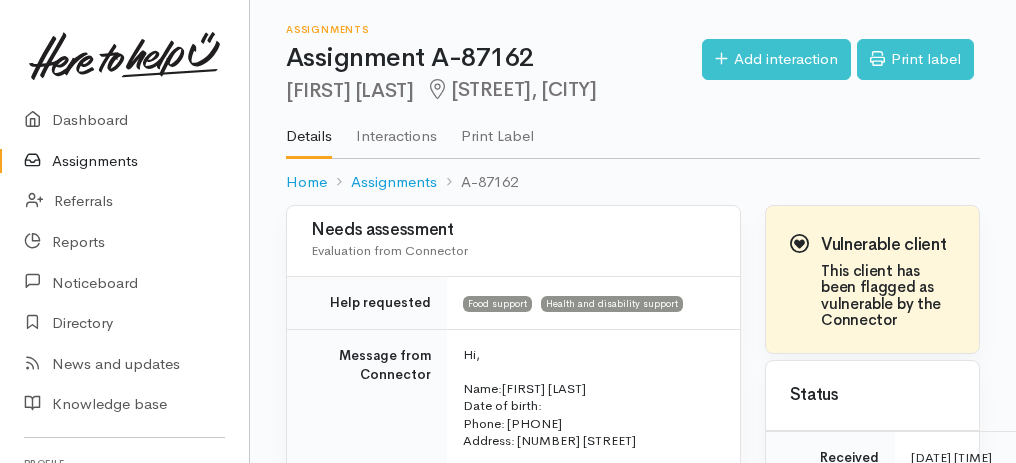 scroll, scrollTop: 0, scrollLeft: 0, axis: both 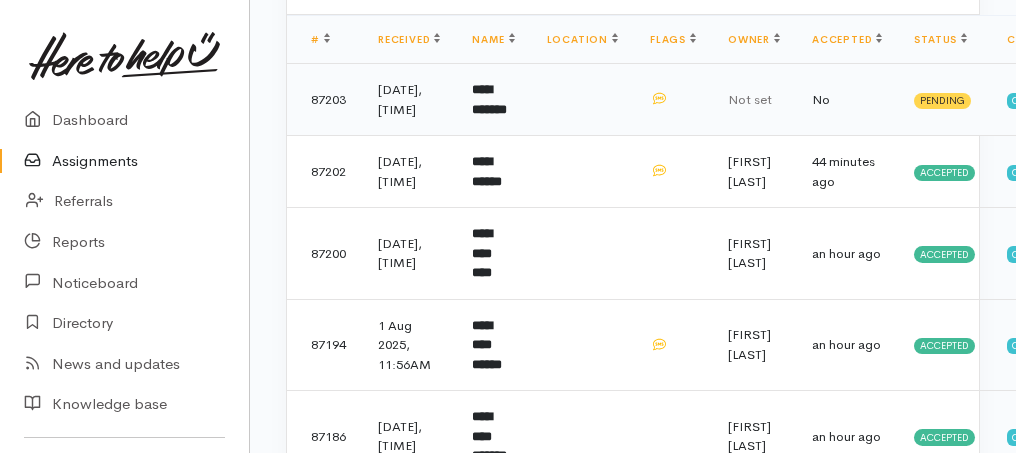 click on "**********" at bounding box center (489, 99) 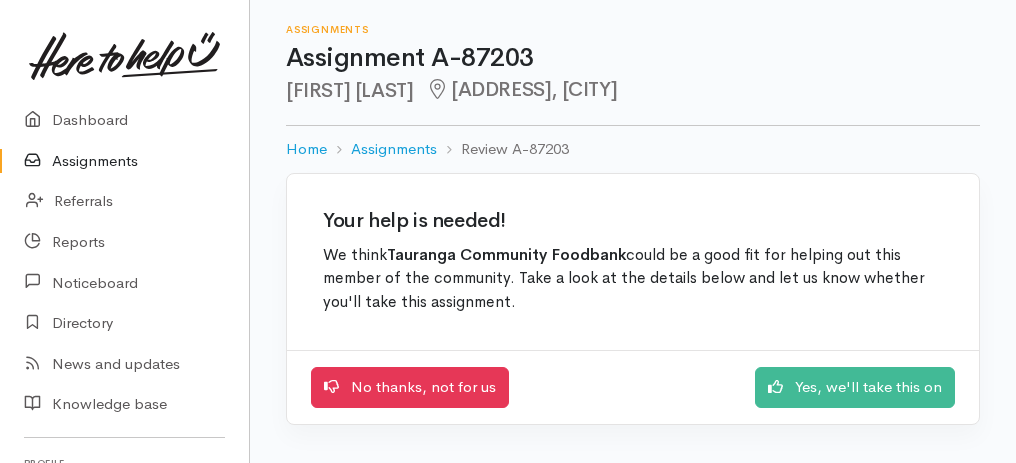 scroll, scrollTop: 0, scrollLeft: 0, axis: both 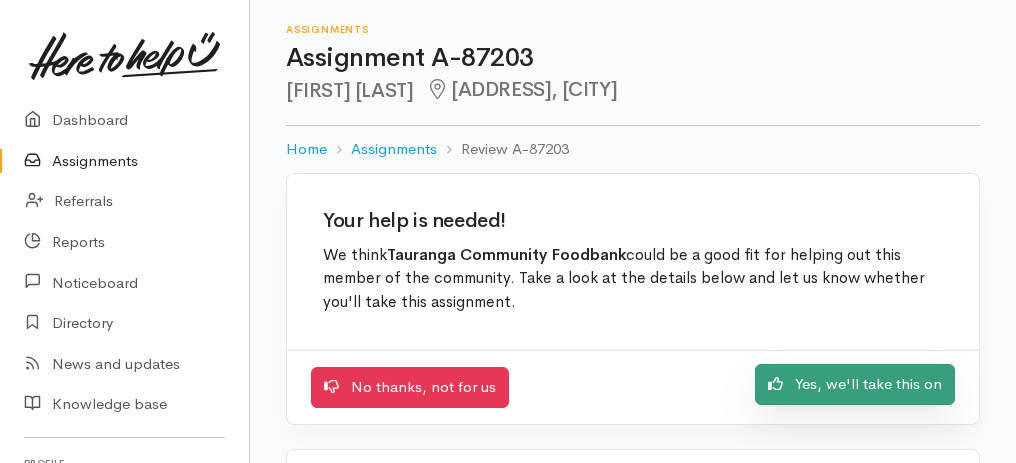 click on "Yes, we'll take this on" at bounding box center (855, 384) 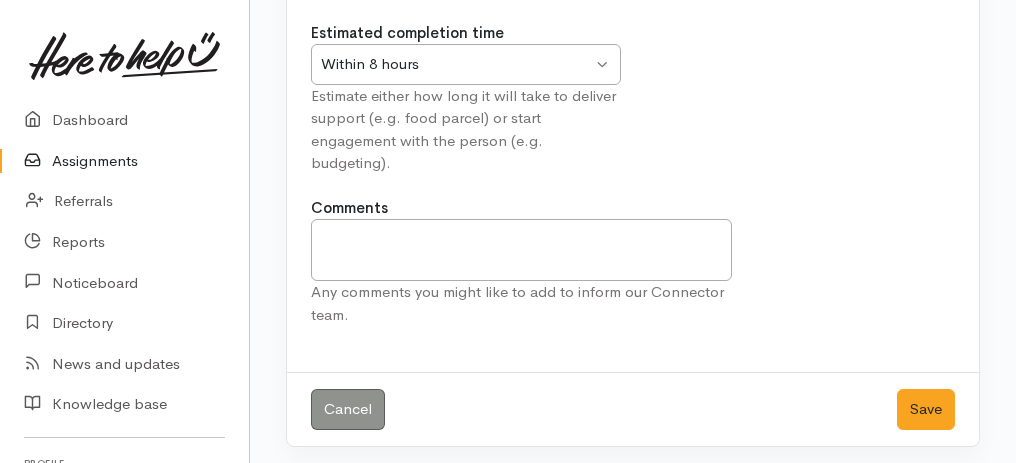 scroll, scrollTop: 249, scrollLeft: 0, axis: vertical 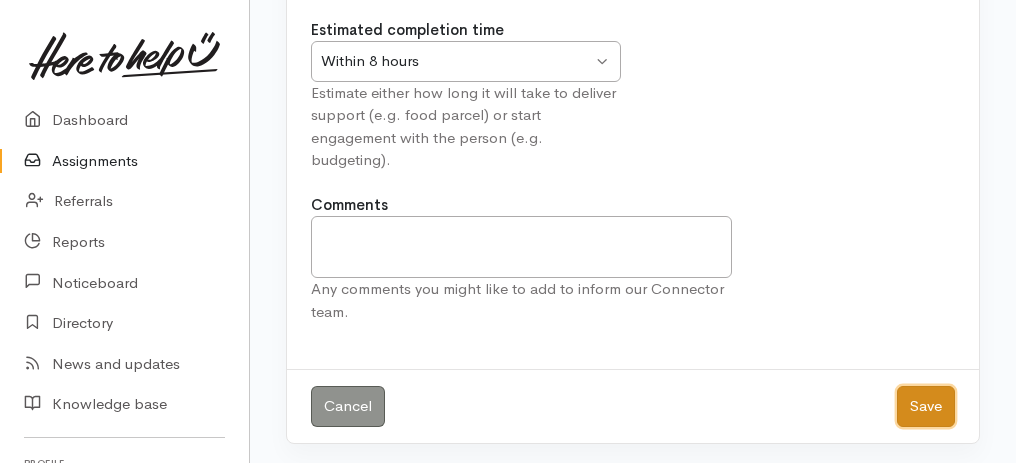 click on "Save" at bounding box center [926, 406] 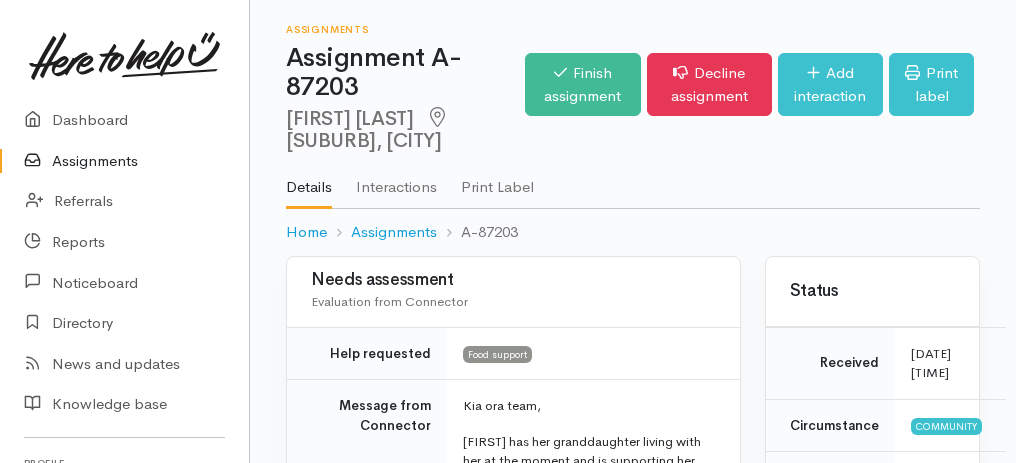 scroll, scrollTop: 200, scrollLeft: 0, axis: vertical 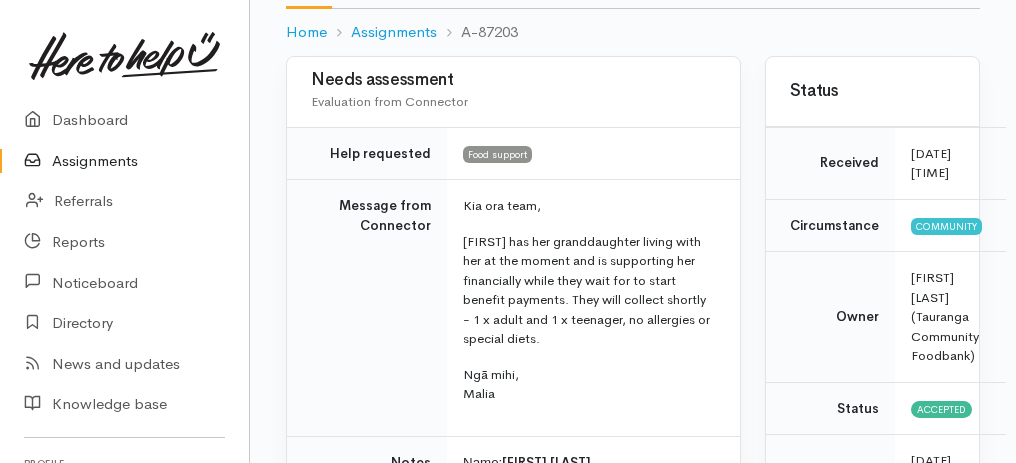drag, startPoint x: 334, startPoint y: 196, endPoint x: 563, endPoint y: 398, distance: 305.36044 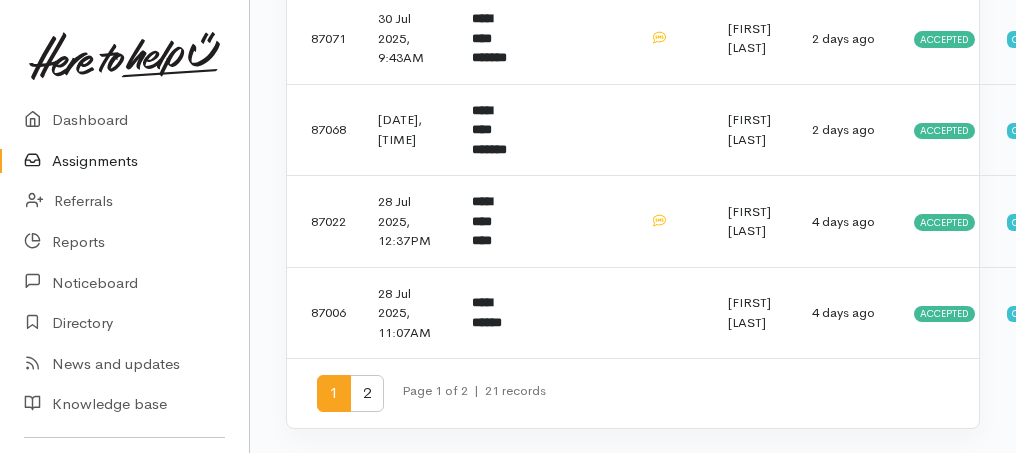 scroll, scrollTop: 1722, scrollLeft: 0, axis: vertical 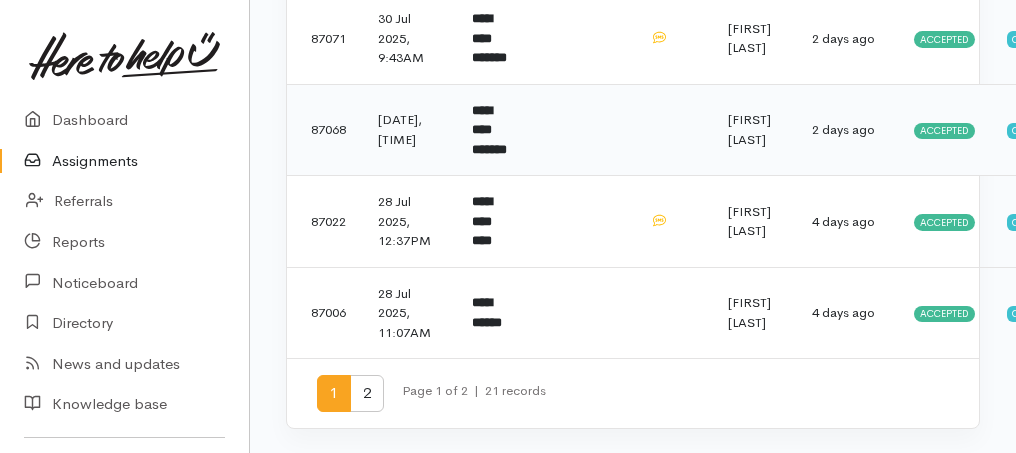 click on "**********" at bounding box center [489, 130] 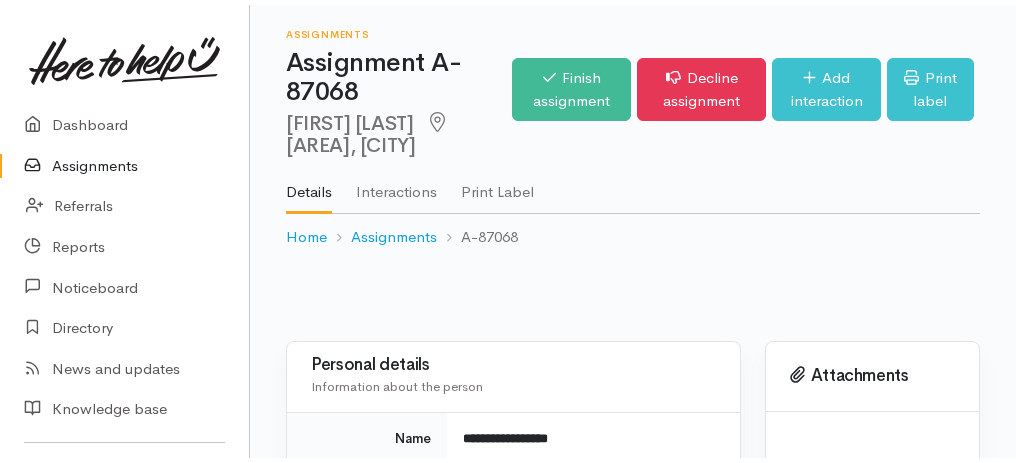 scroll, scrollTop: 0, scrollLeft: 0, axis: both 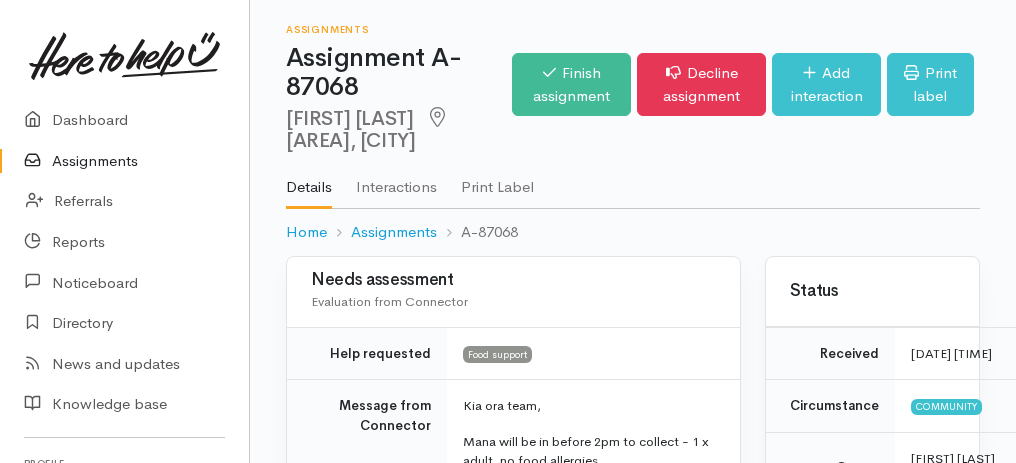 click on "Assignments" at bounding box center [124, 161] 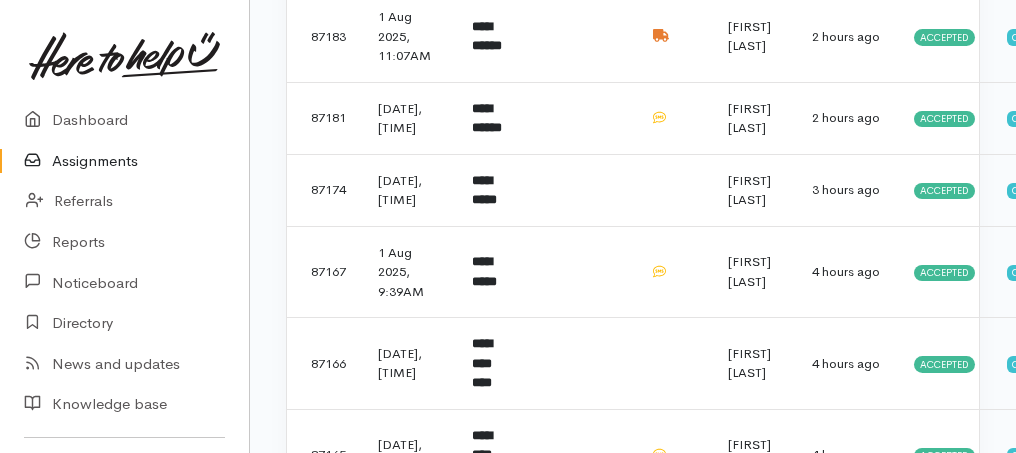 scroll, scrollTop: 800, scrollLeft: 0, axis: vertical 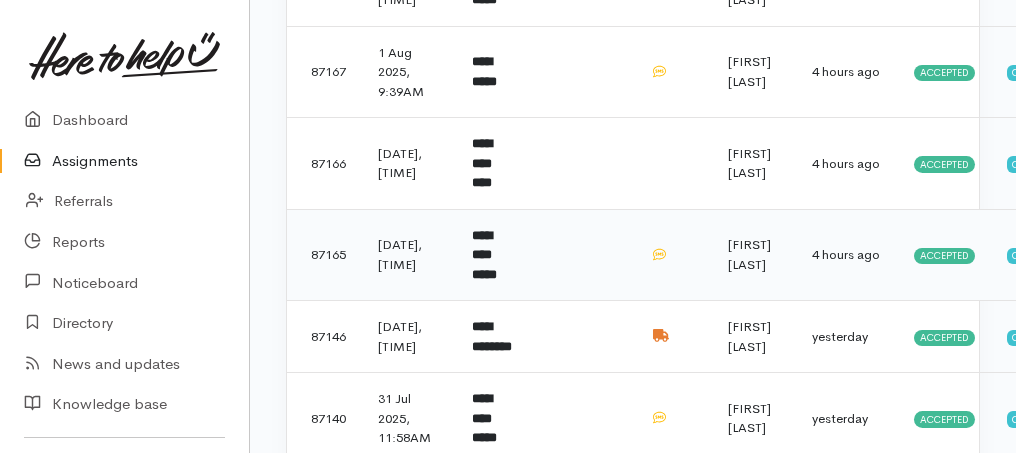 click on "**********" at bounding box center (484, 255) 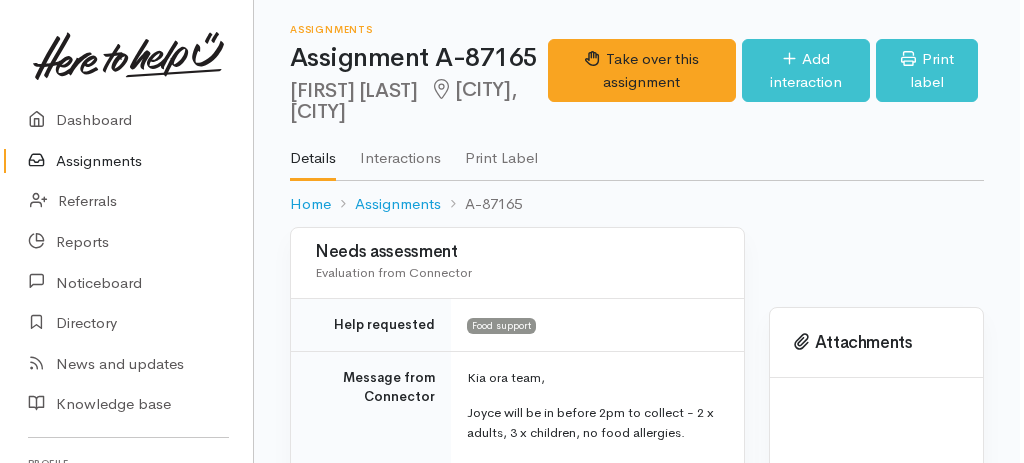scroll, scrollTop: 0, scrollLeft: 0, axis: both 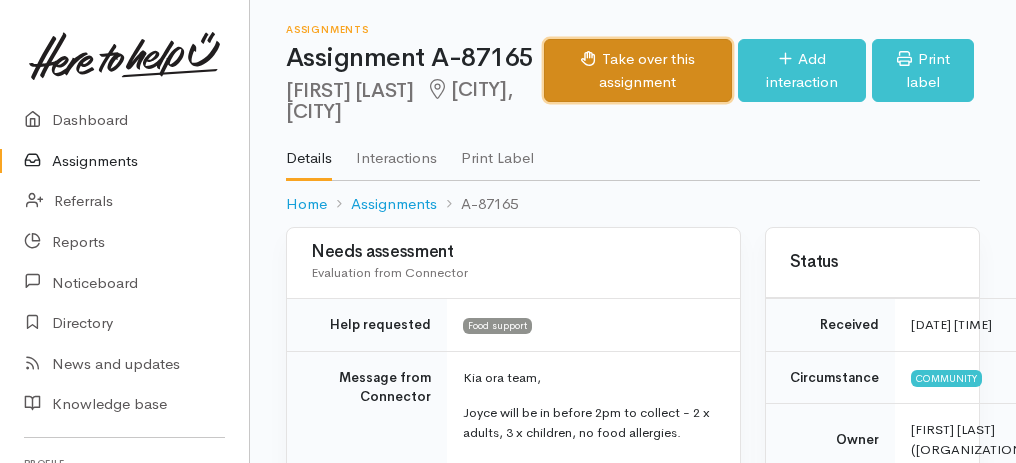 click on "Take over this assignment" at bounding box center [638, 70] 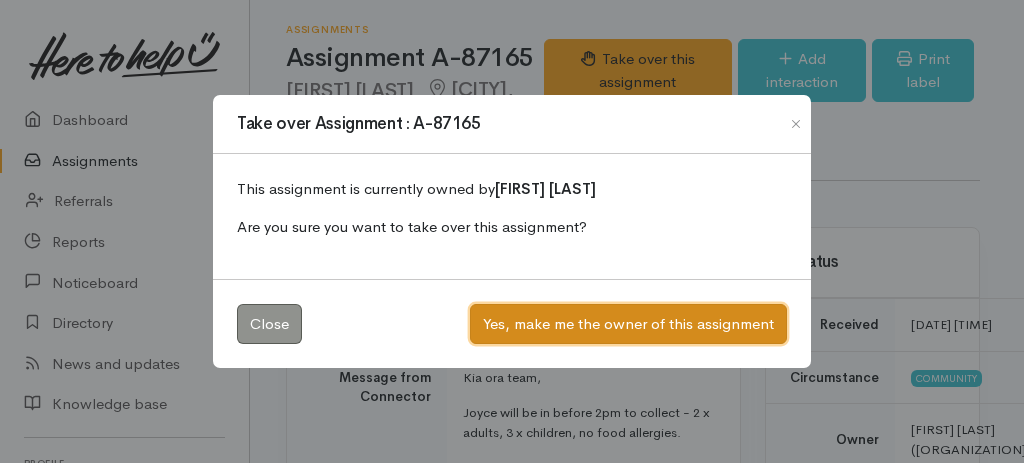 click on "Yes, make me the owner of this assignment" at bounding box center (628, 324) 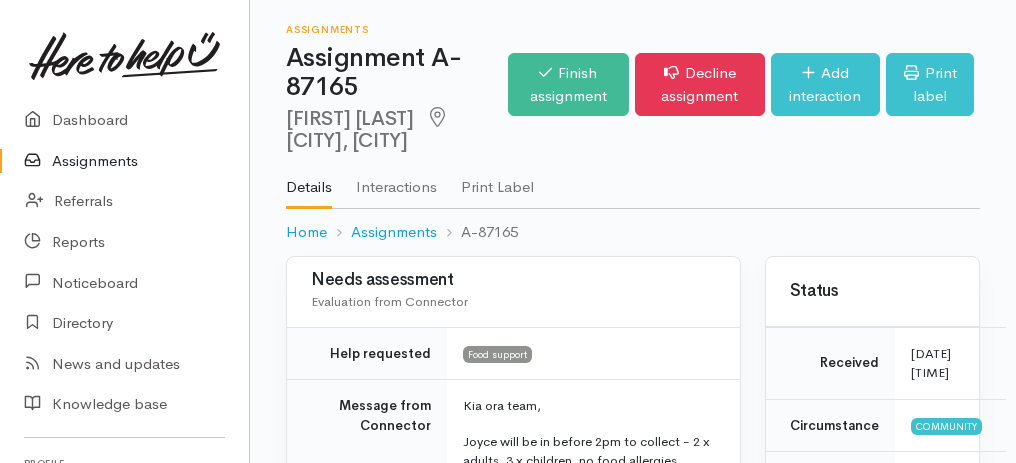 scroll, scrollTop: 0, scrollLeft: 0, axis: both 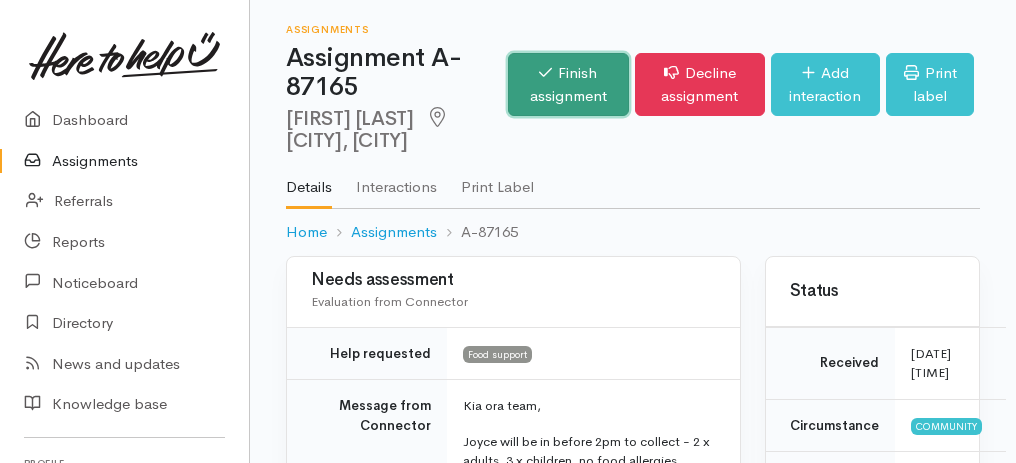 click on "Finish assignment" at bounding box center [568, 84] 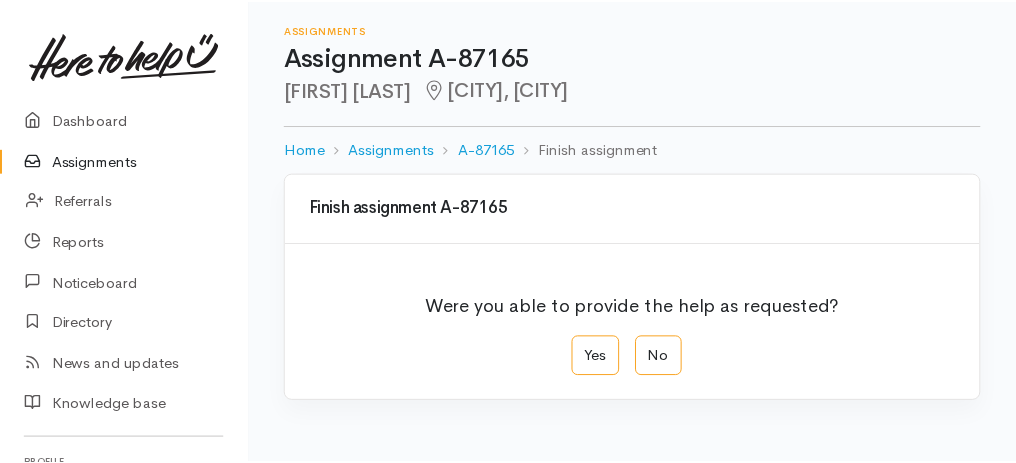 scroll, scrollTop: 0, scrollLeft: 0, axis: both 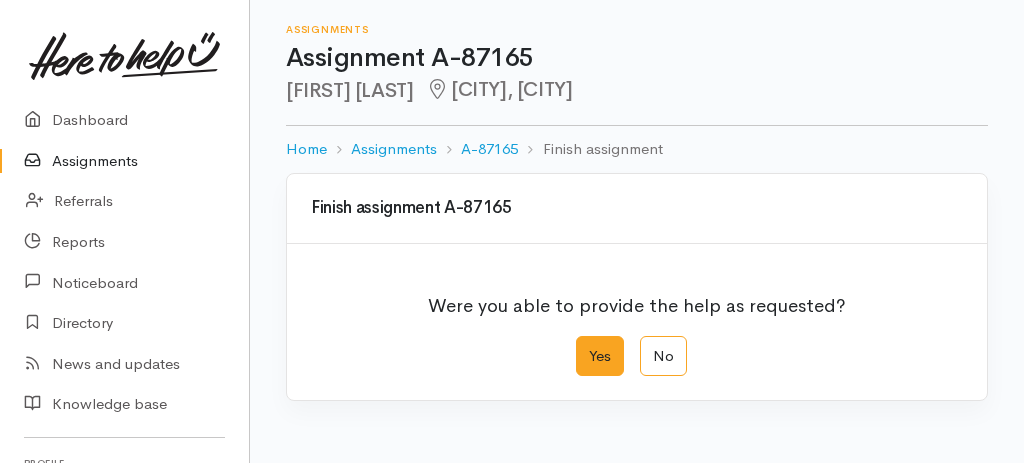 click on "Yes" at bounding box center (600, 356) 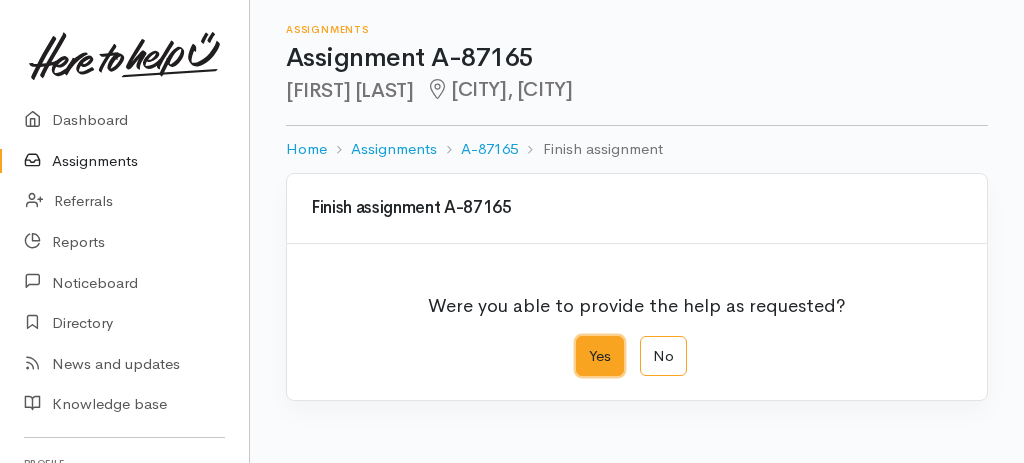 click on "Yes" at bounding box center (582, 342) 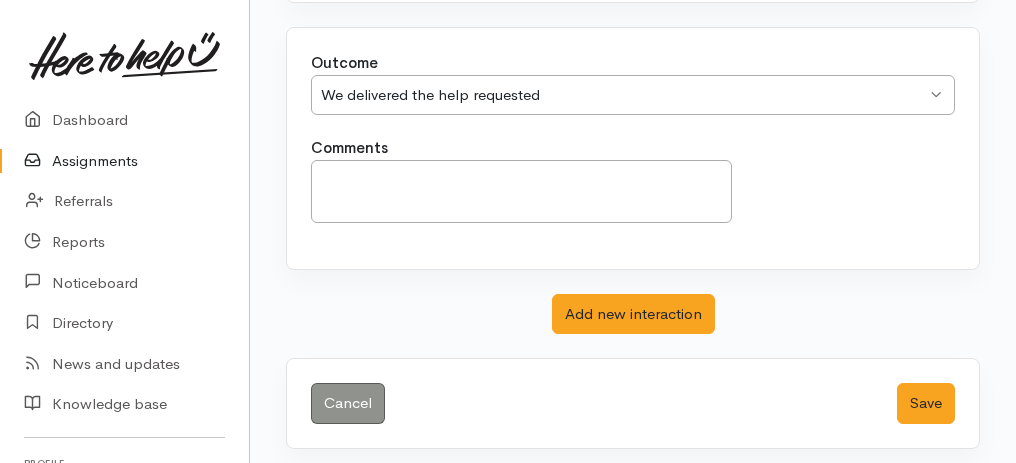 scroll, scrollTop: 398, scrollLeft: 0, axis: vertical 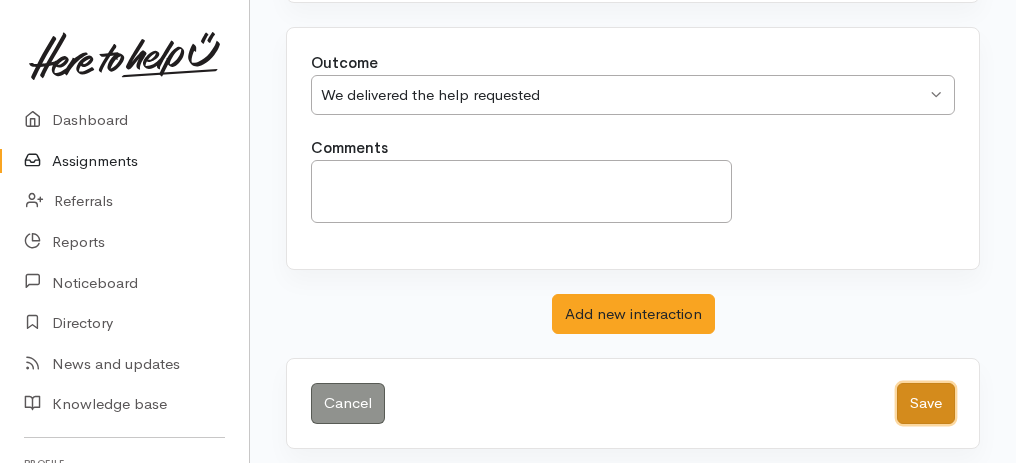 click on "Save" at bounding box center [926, 403] 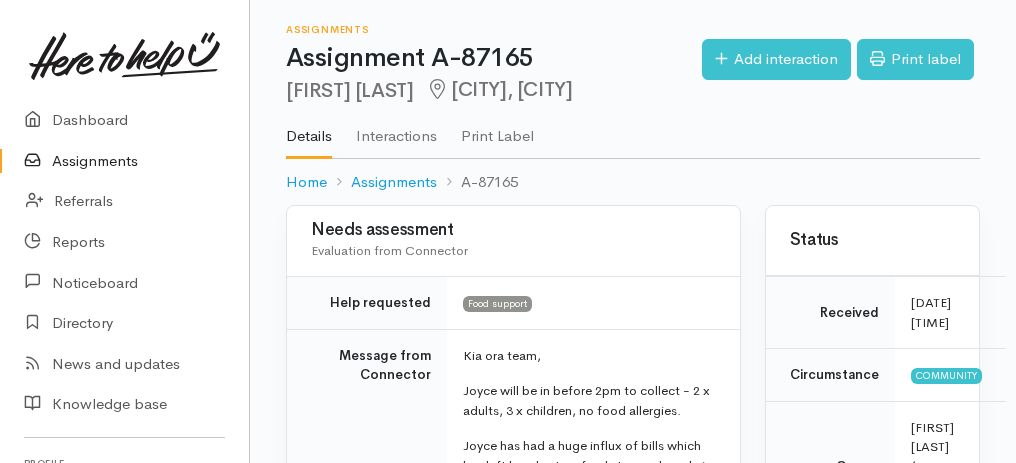 scroll, scrollTop: 0, scrollLeft: 0, axis: both 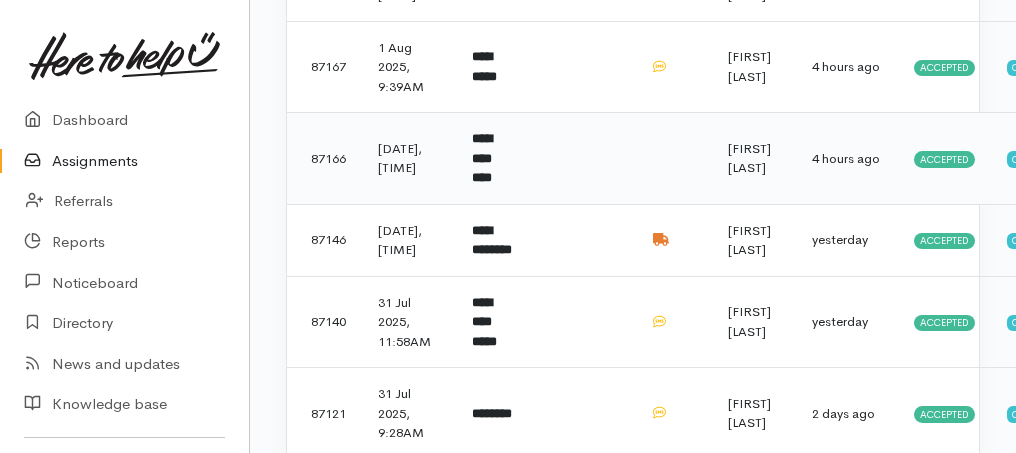 click on "**********" at bounding box center [482, 158] 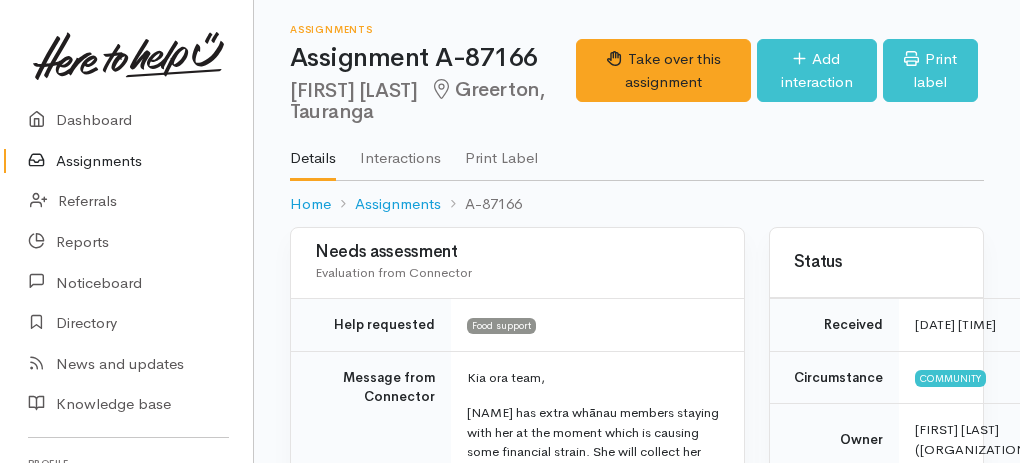 scroll, scrollTop: 0, scrollLeft: 0, axis: both 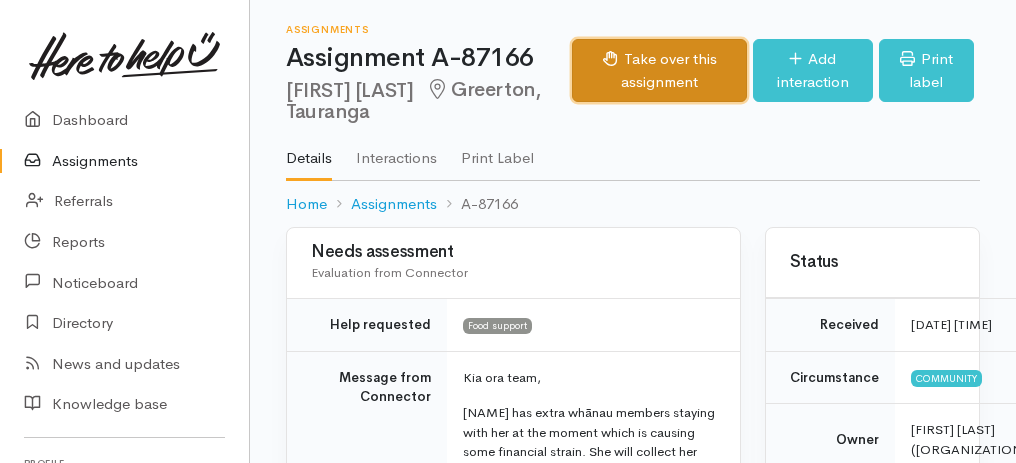click on "Take over this assignment" at bounding box center [659, 70] 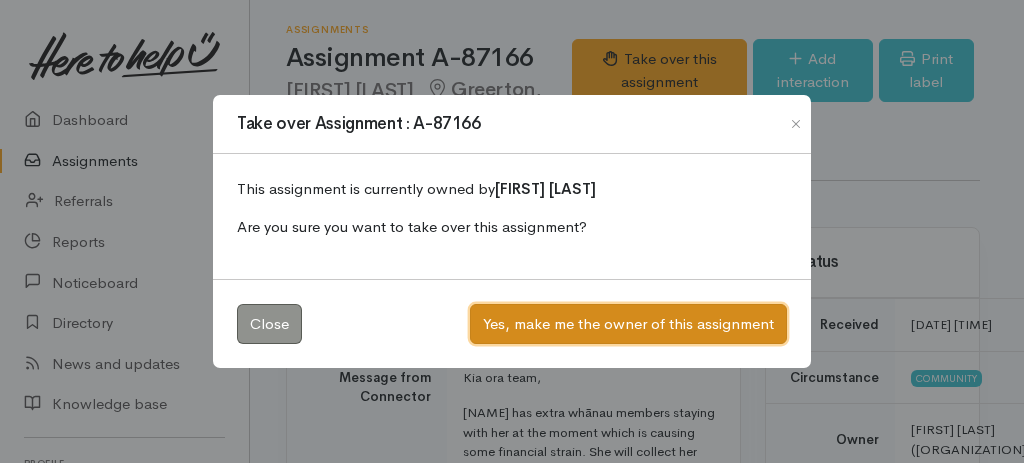click on "Yes, make me the owner of this assignment" at bounding box center [628, 324] 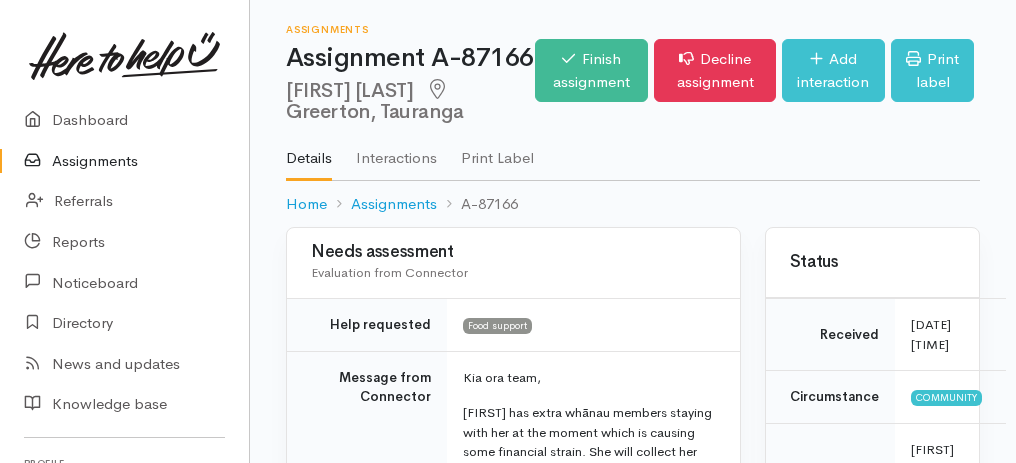 scroll, scrollTop: 0, scrollLeft: 0, axis: both 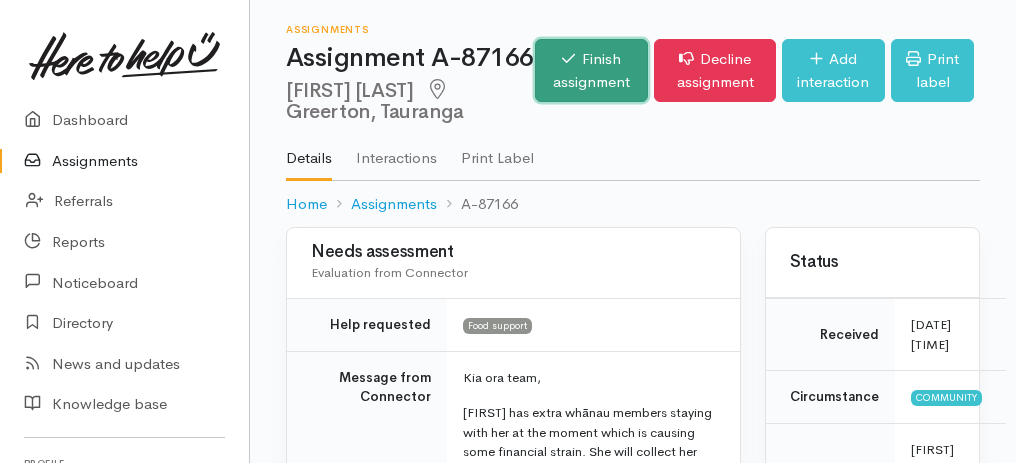 click on "Finish assignment" at bounding box center (591, 70) 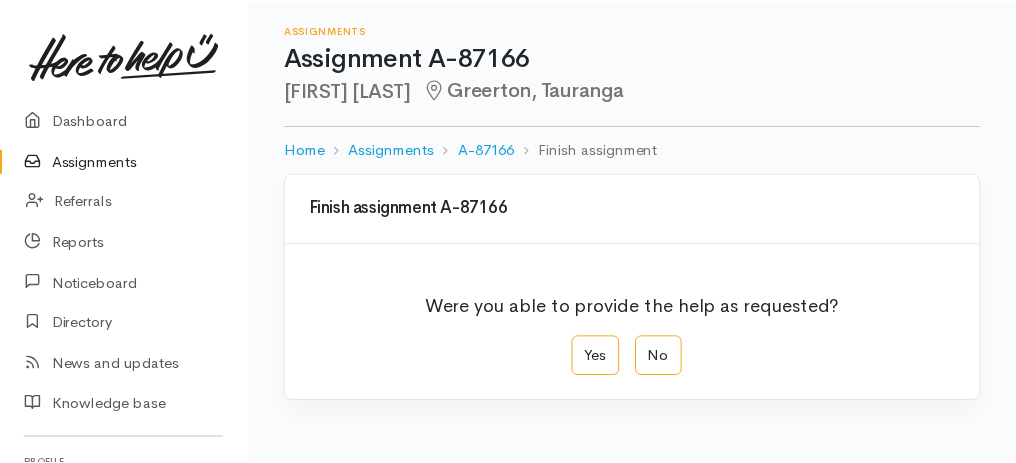 scroll, scrollTop: 0, scrollLeft: 0, axis: both 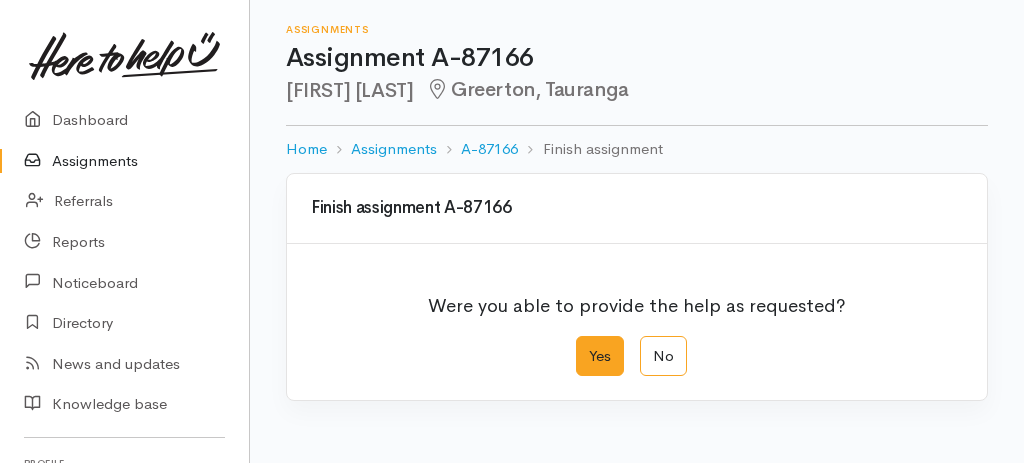 click on "Yes" at bounding box center (600, 356) 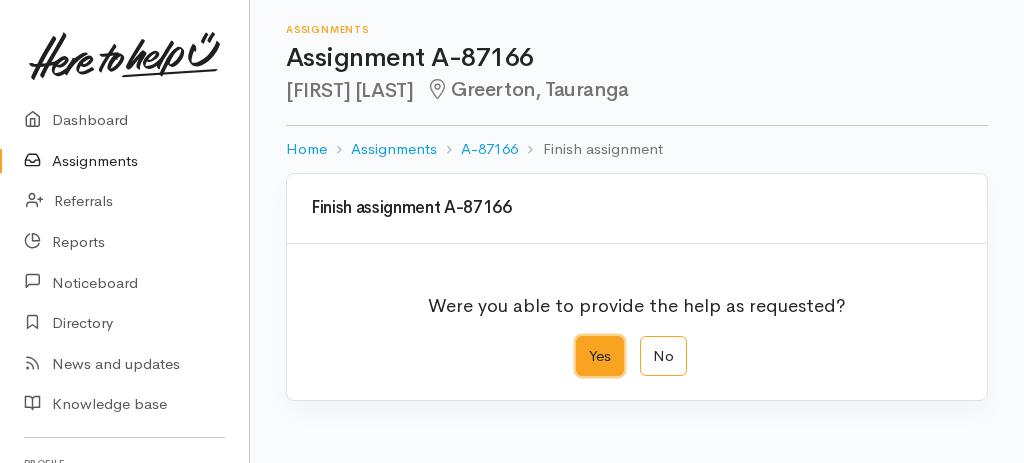 click on "Yes" at bounding box center [582, 342] 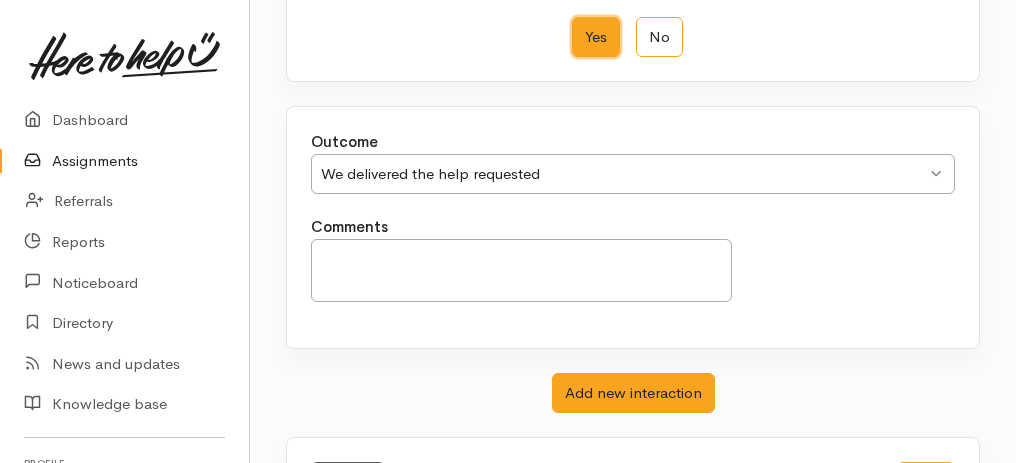 scroll, scrollTop: 398, scrollLeft: 0, axis: vertical 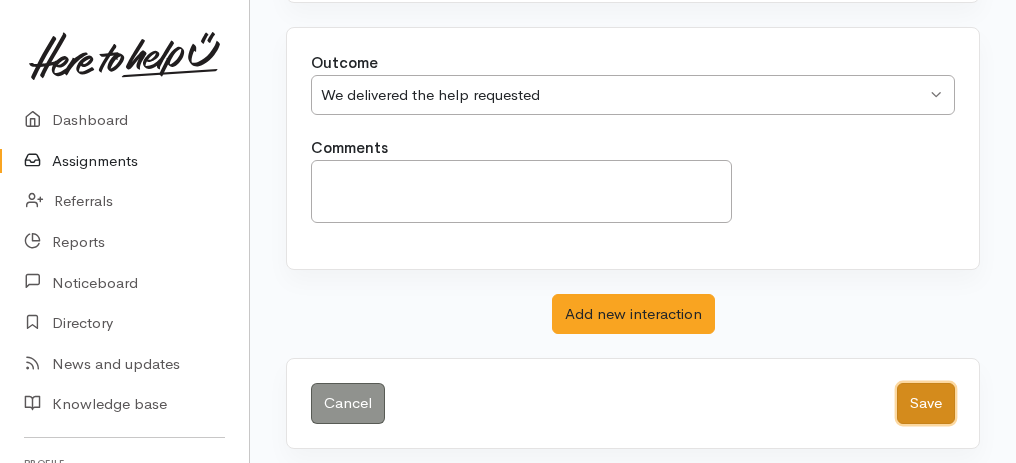 click on "Save" at bounding box center [926, 403] 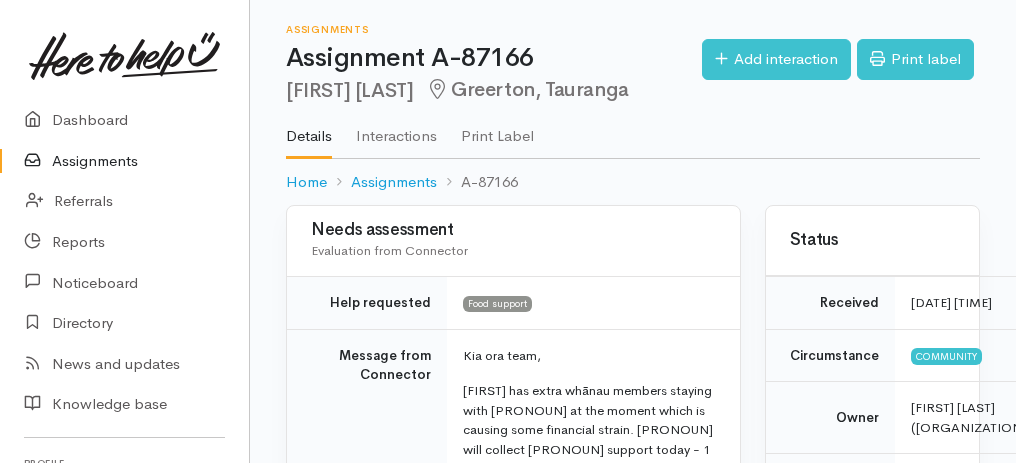 scroll, scrollTop: 0, scrollLeft: 0, axis: both 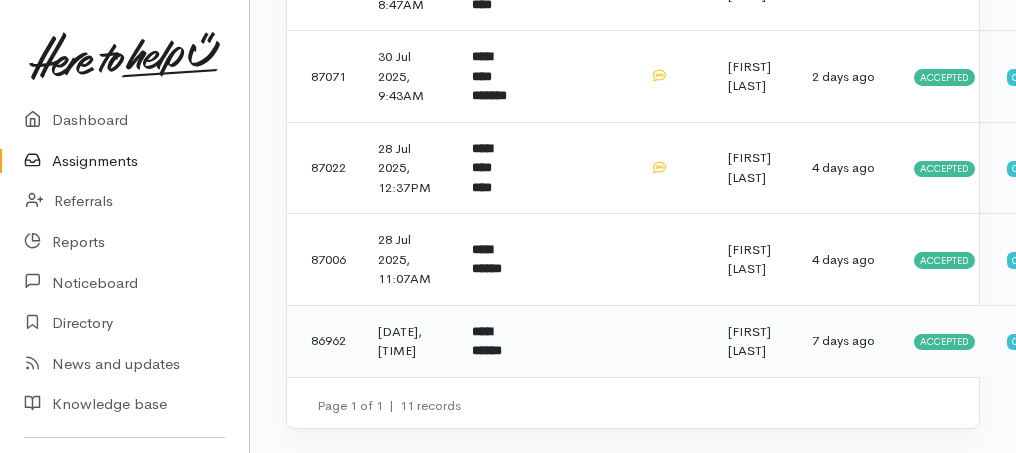 click on "**********" at bounding box center (493, 341) 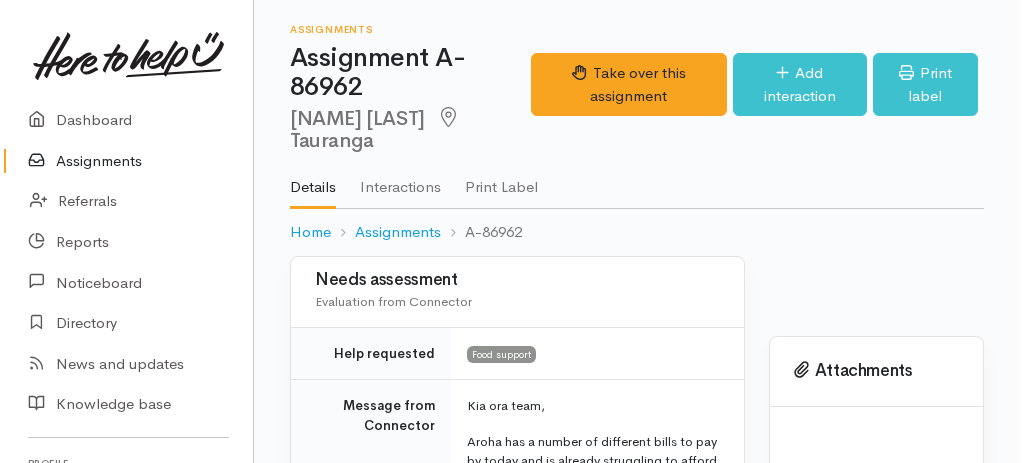 scroll, scrollTop: 0, scrollLeft: 0, axis: both 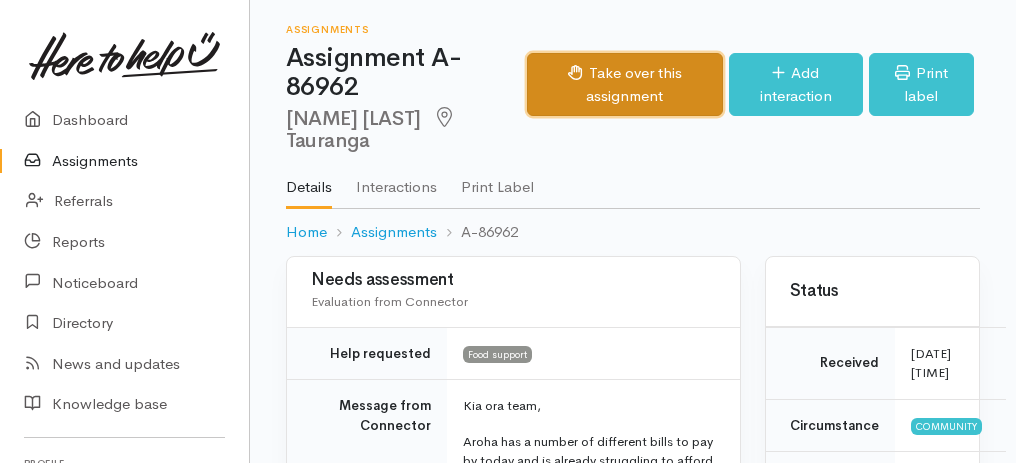click on "Take over this assignment" at bounding box center (625, 84) 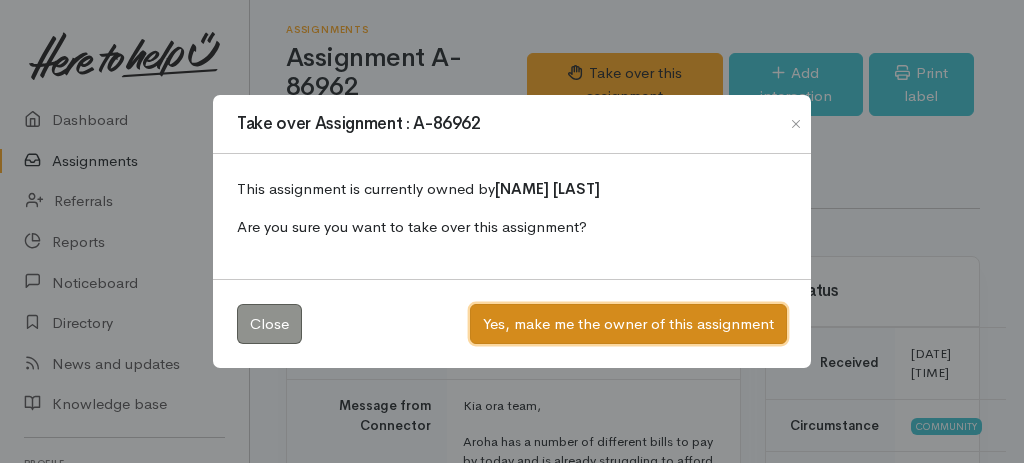 click on "Yes, make me the owner of this assignment" at bounding box center [628, 324] 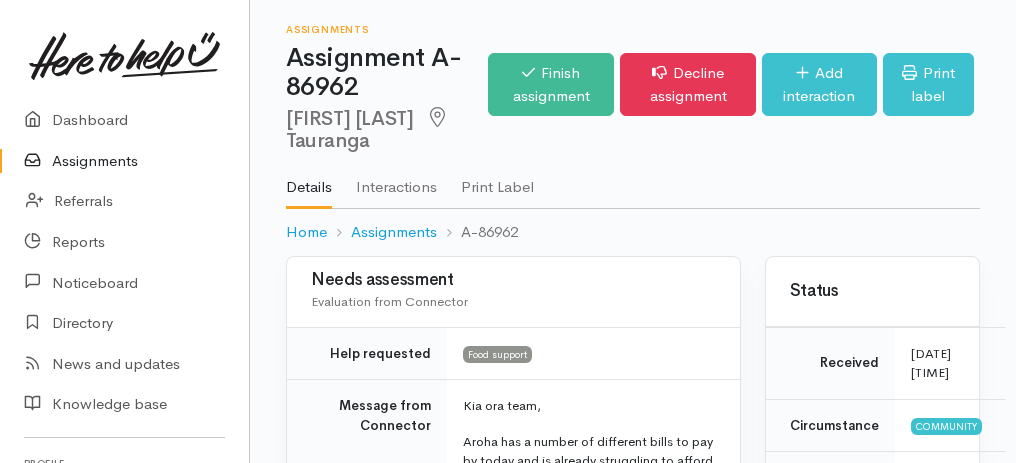 scroll, scrollTop: 0, scrollLeft: 0, axis: both 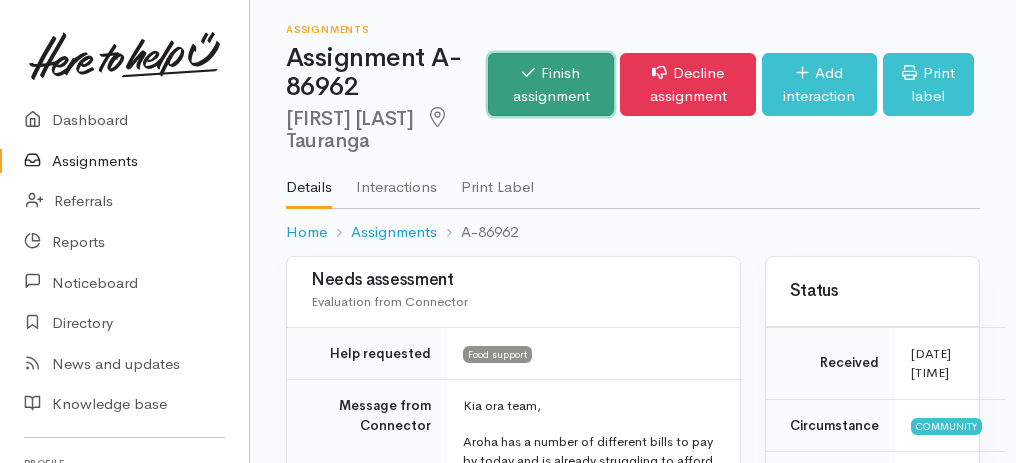click on "Finish assignment" at bounding box center [551, 84] 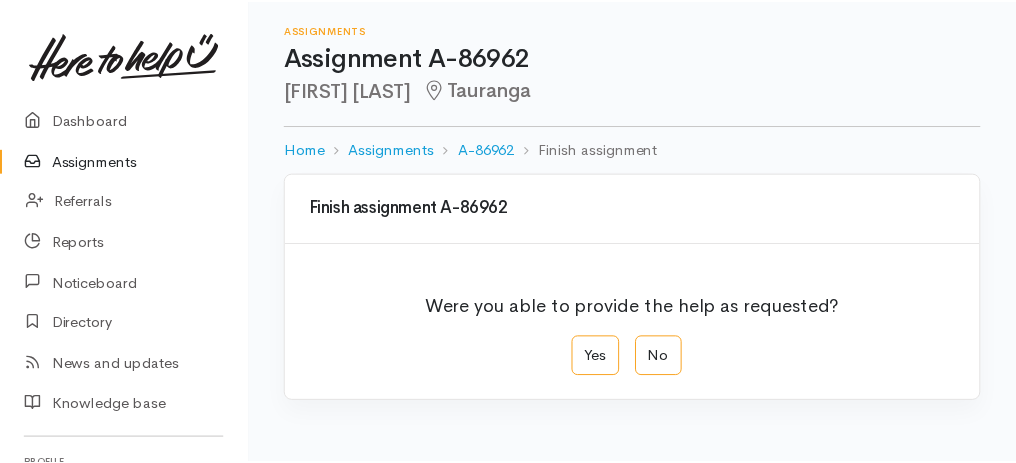 scroll, scrollTop: 0, scrollLeft: 0, axis: both 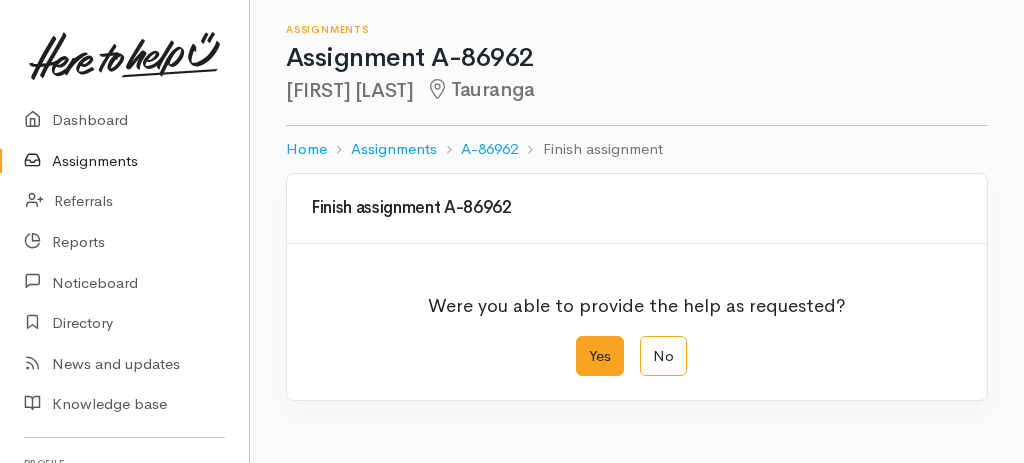 click on "Yes" at bounding box center [600, 356] 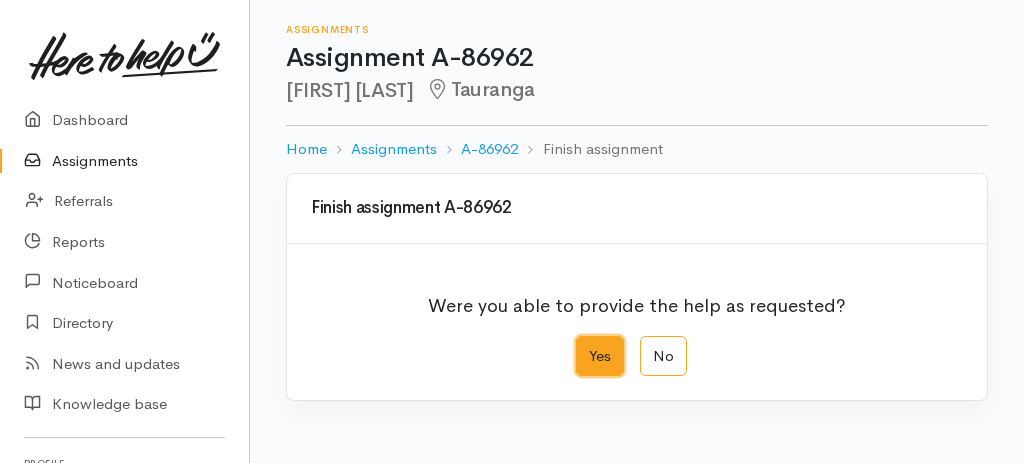click on "Yes" at bounding box center (582, 342) 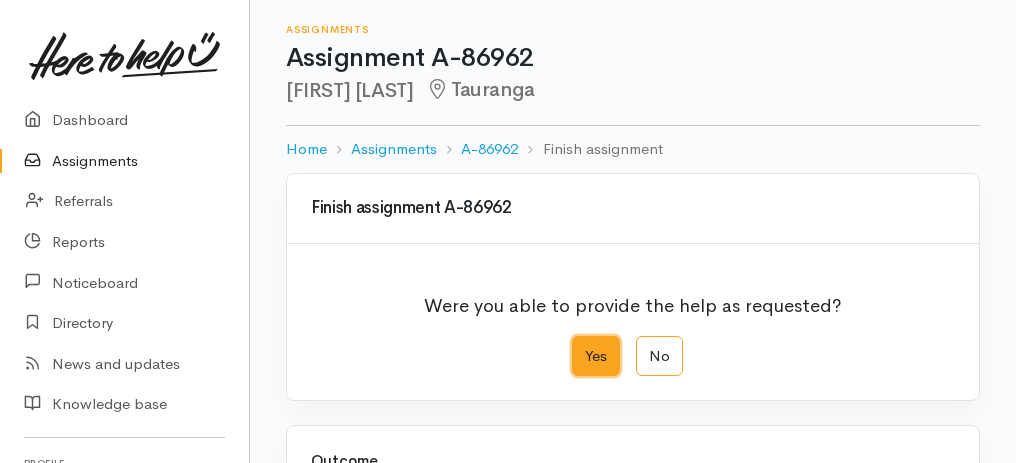 scroll, scrollTop: 333, scrollLeft: 0, axis: vertical 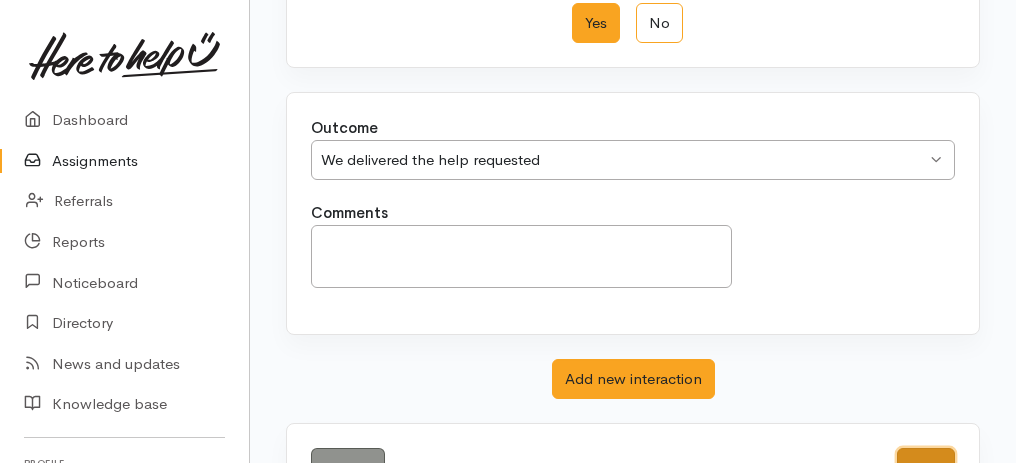 click on "Save" at bounding box center (926, 468) 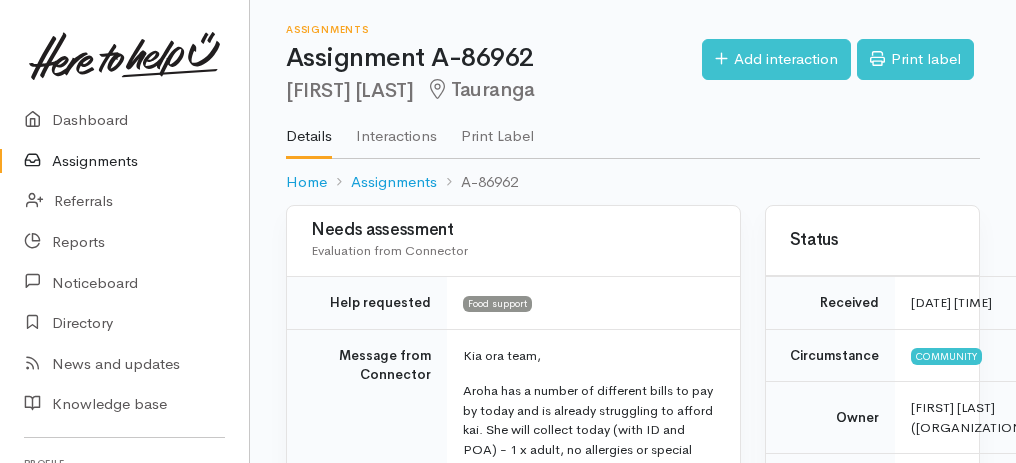 scroll, scrollTop: 0, scrollLeft: 0, axis: both 